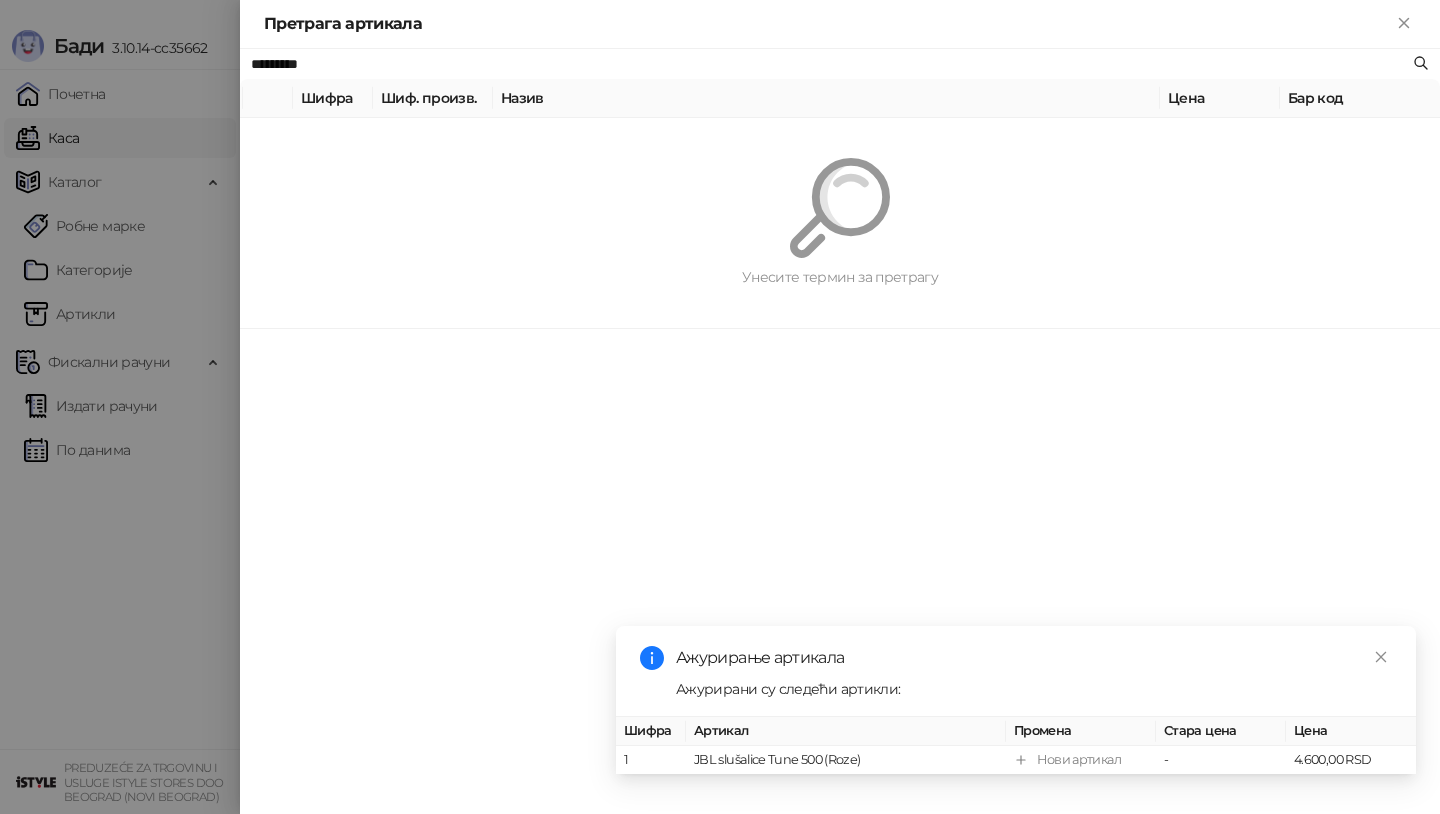 scroll, scrollTop: 0, scrollLeft: 0, axis: both 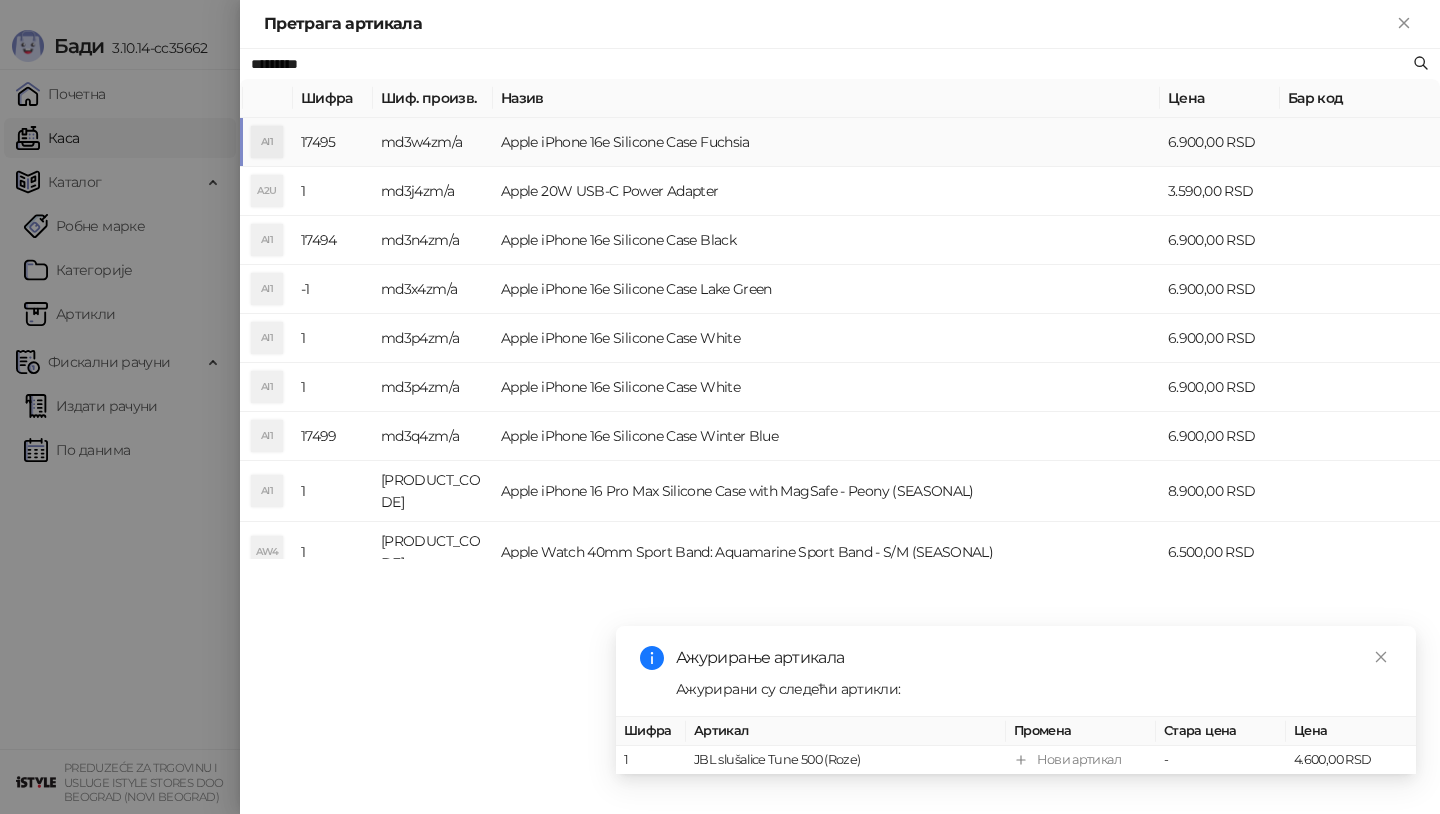 click on "AI1" at bounding box center [267, 142] 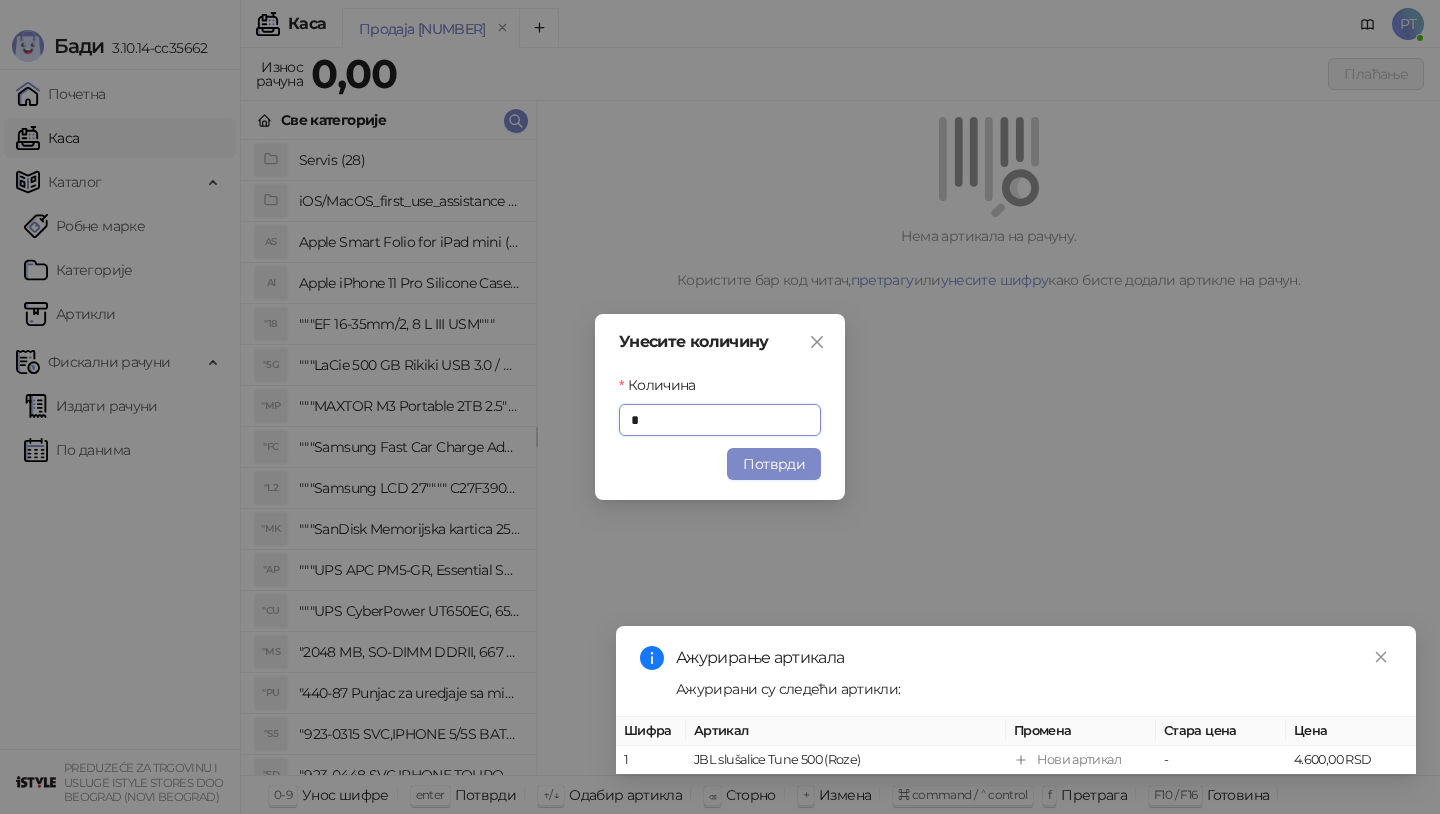 click on "Унесите количину Количина * Потврди" at bounding box center (720, 407) 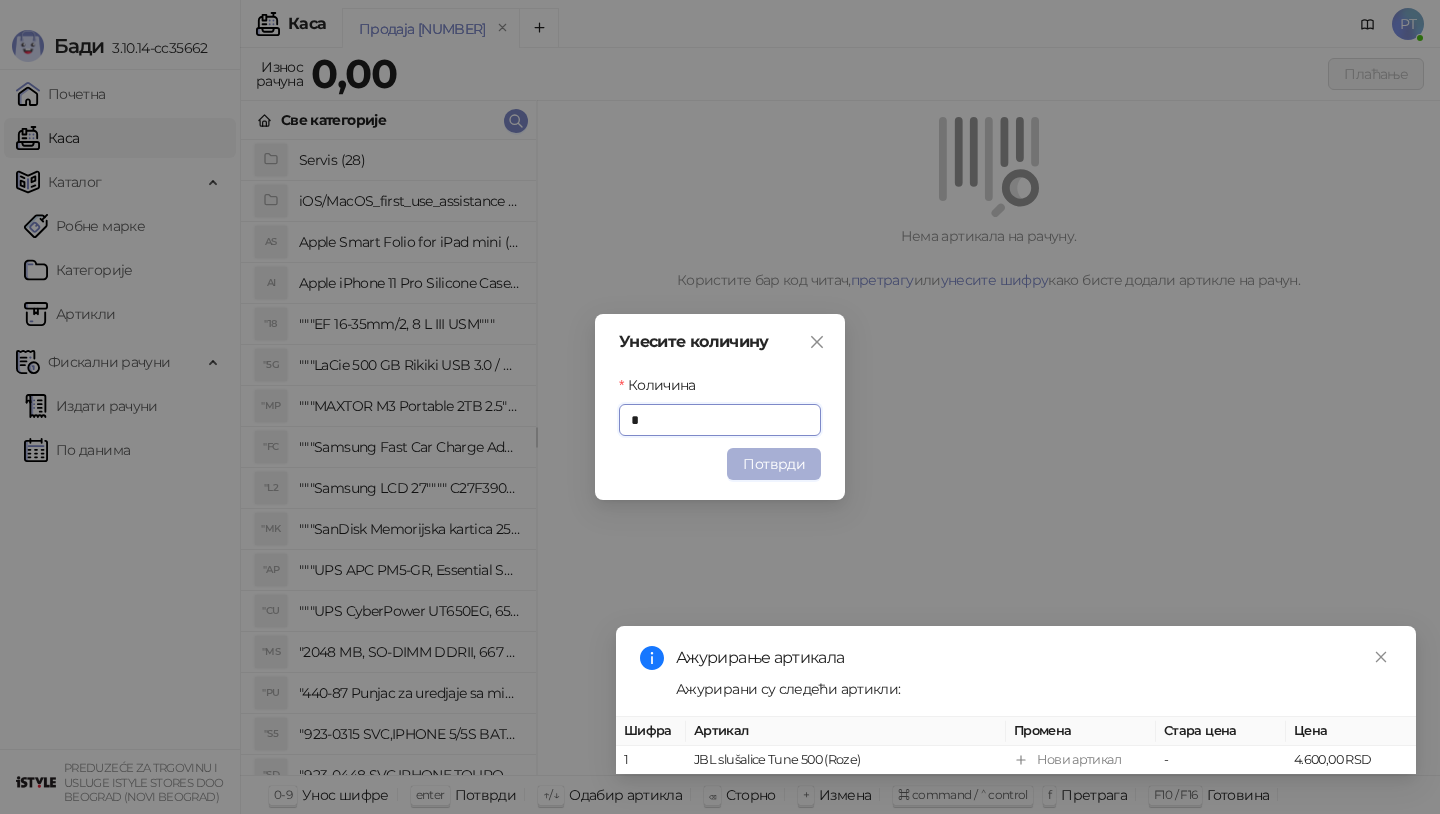 click on "Потврди" at bounding box center (774, 464) 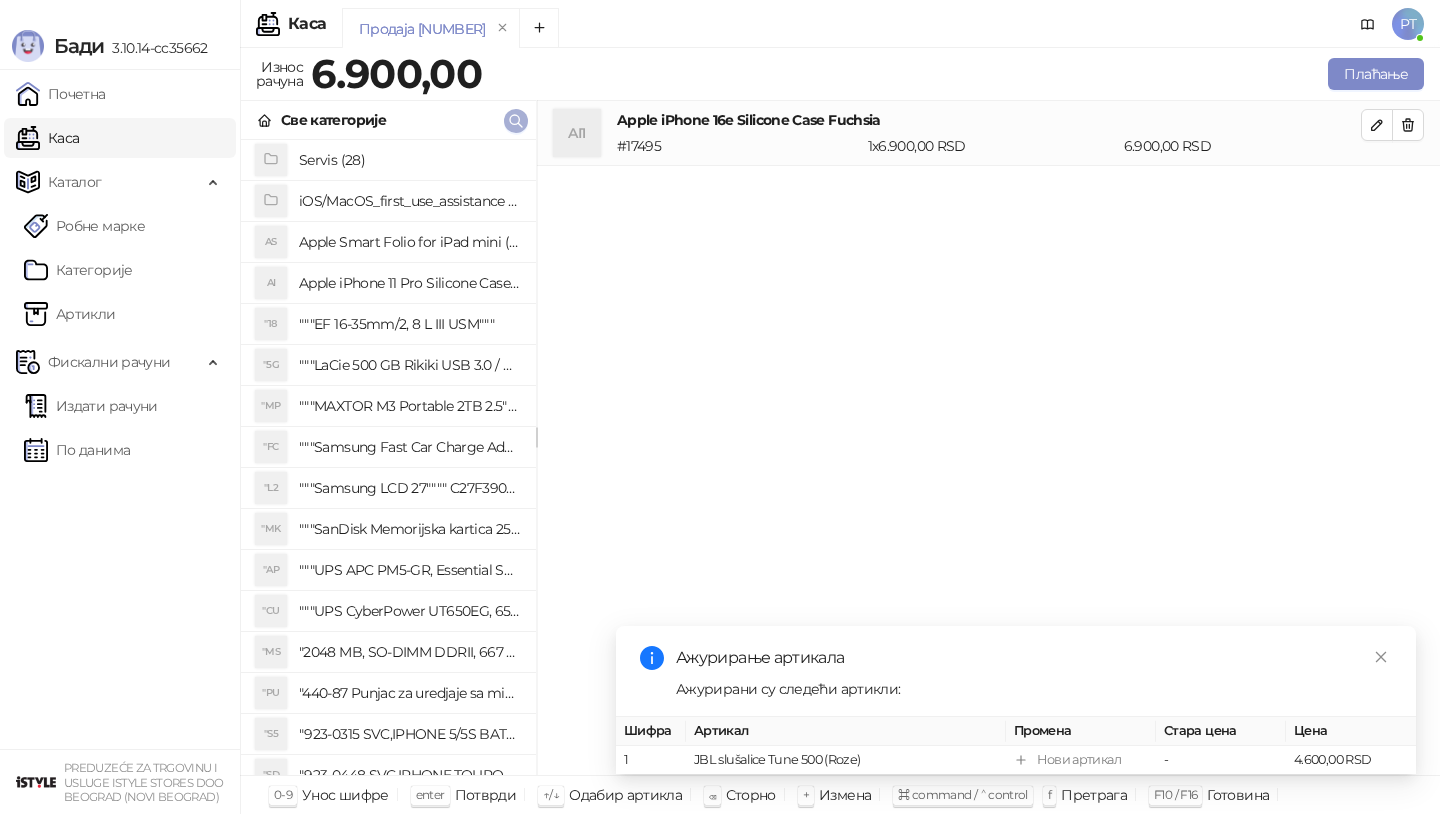 click 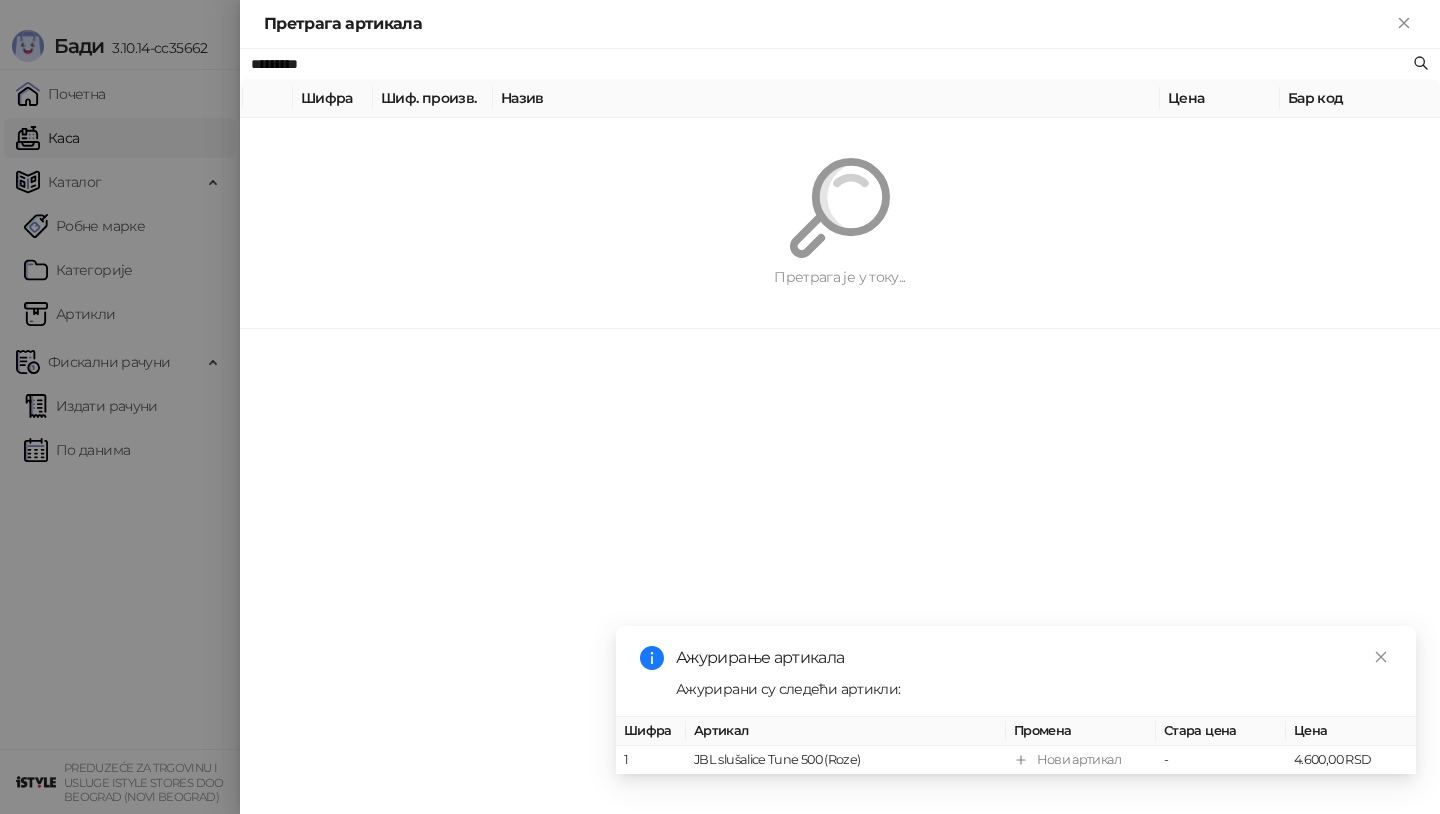 paste on "**********" 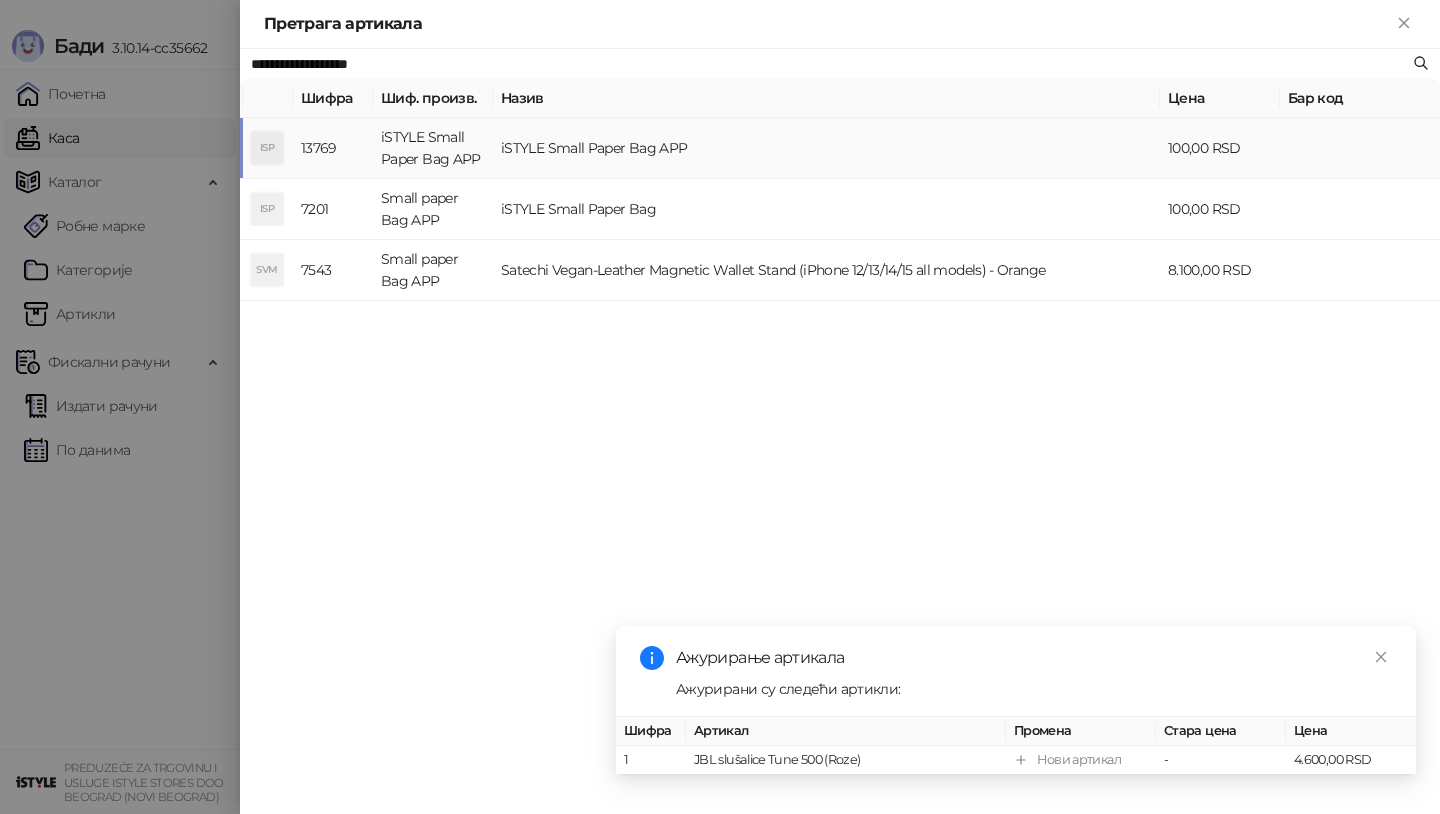 type on "**********" 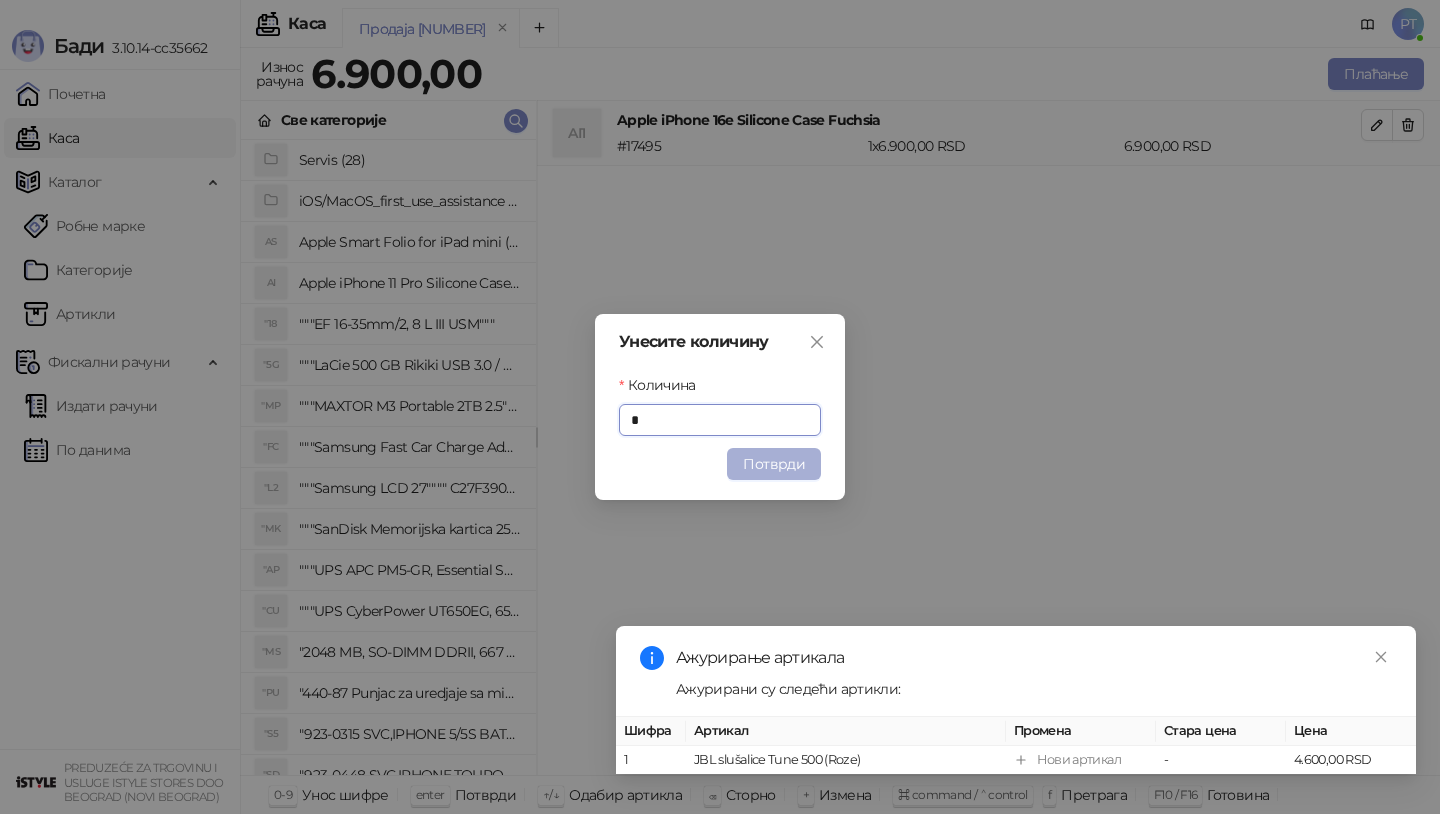 click on "Потврди" at bounding box center (774, 464) 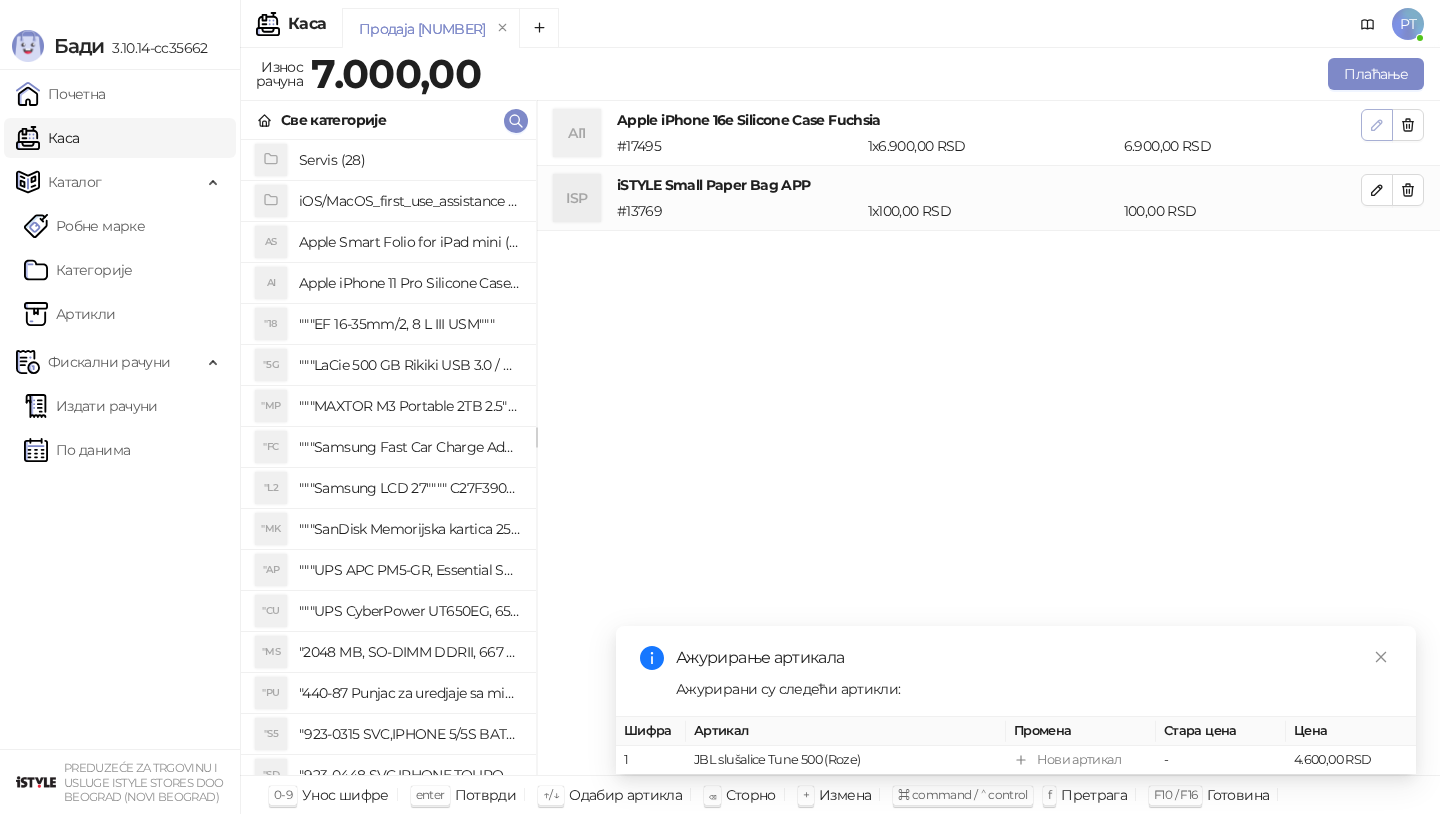 click at bounding box center [1377, 125] 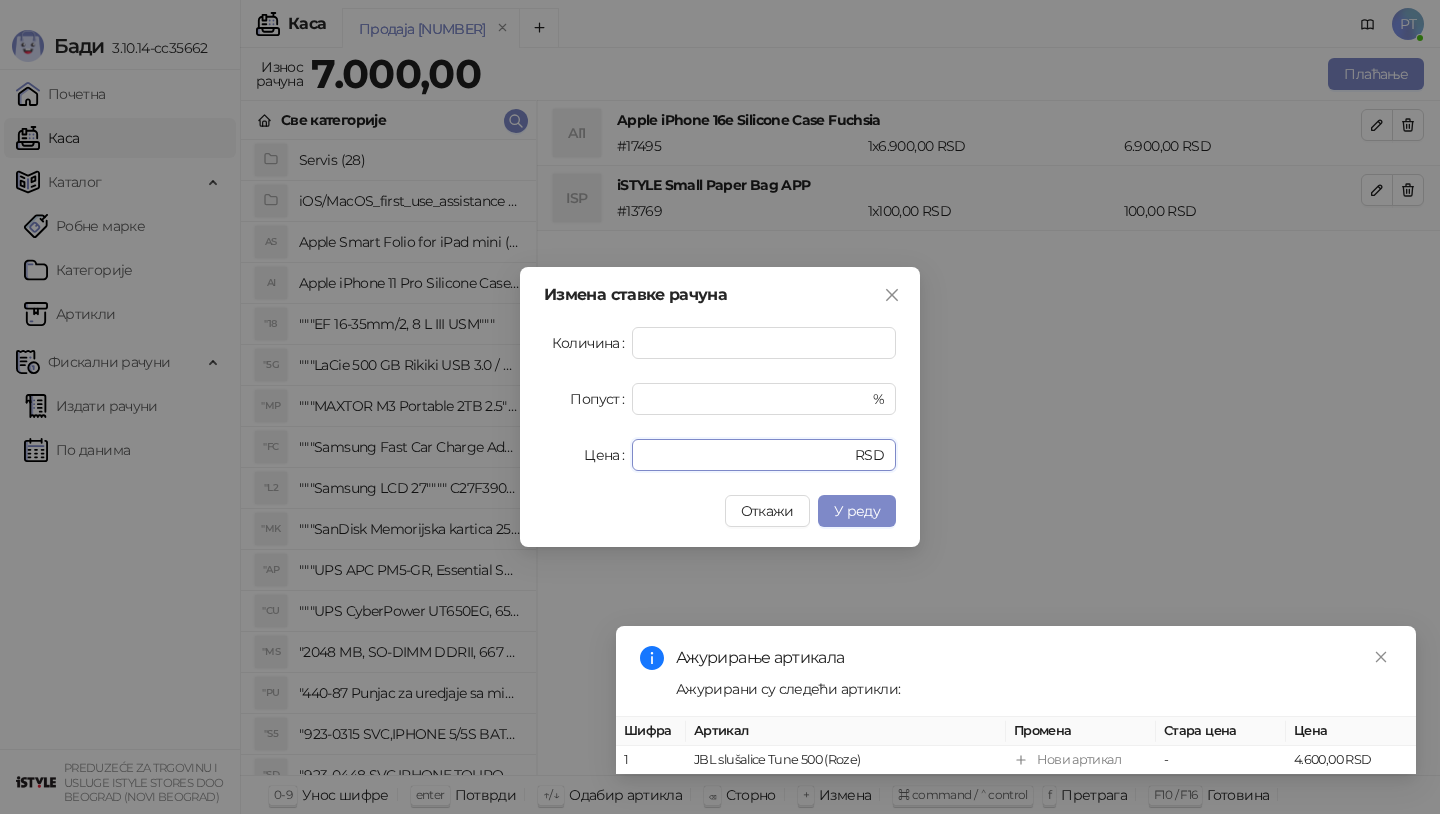drag, startPoint x: 686, startPoint y: 453, endPoint x: 506, endPoint y: 453, distance: 180 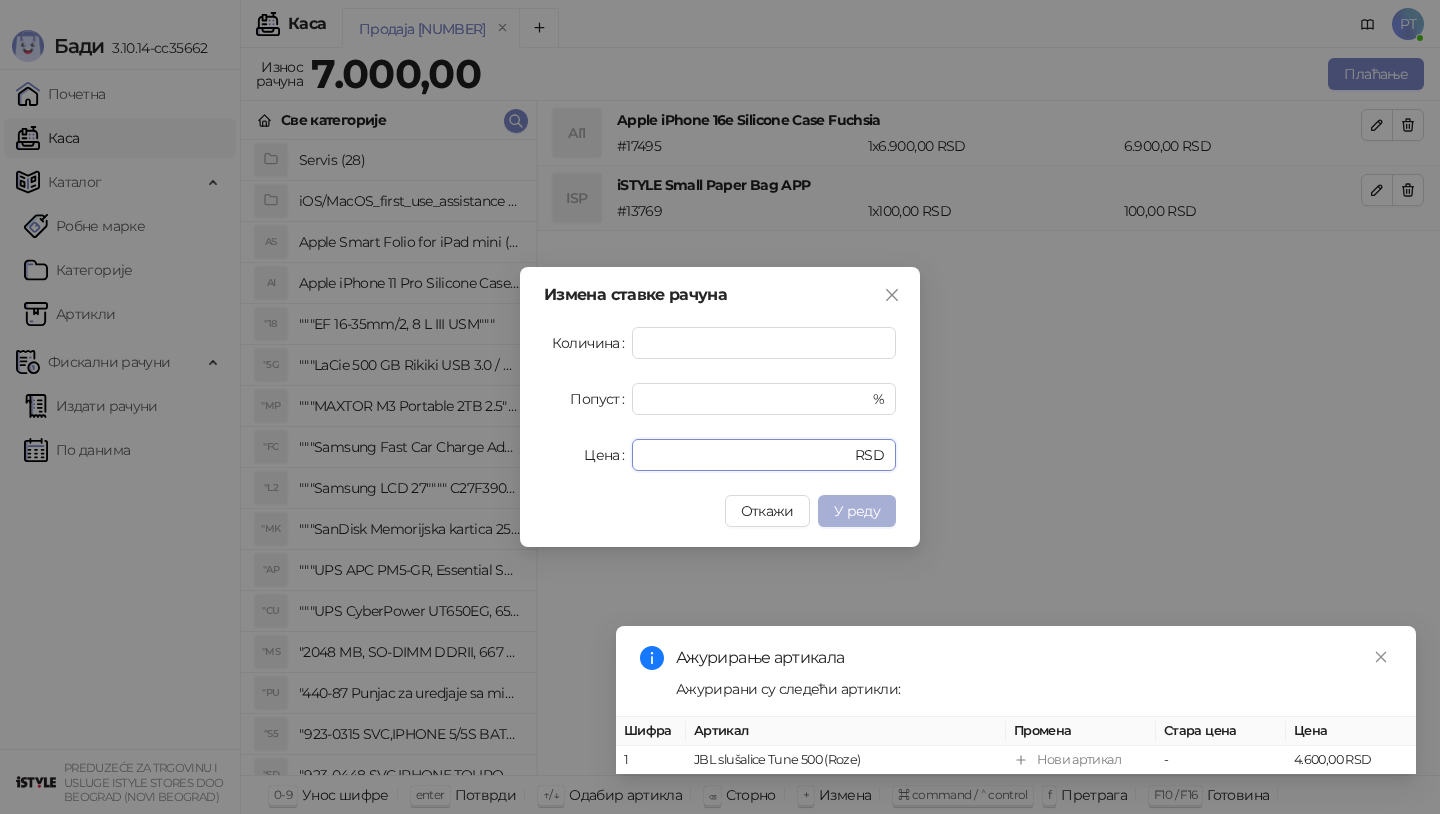 type on "****" 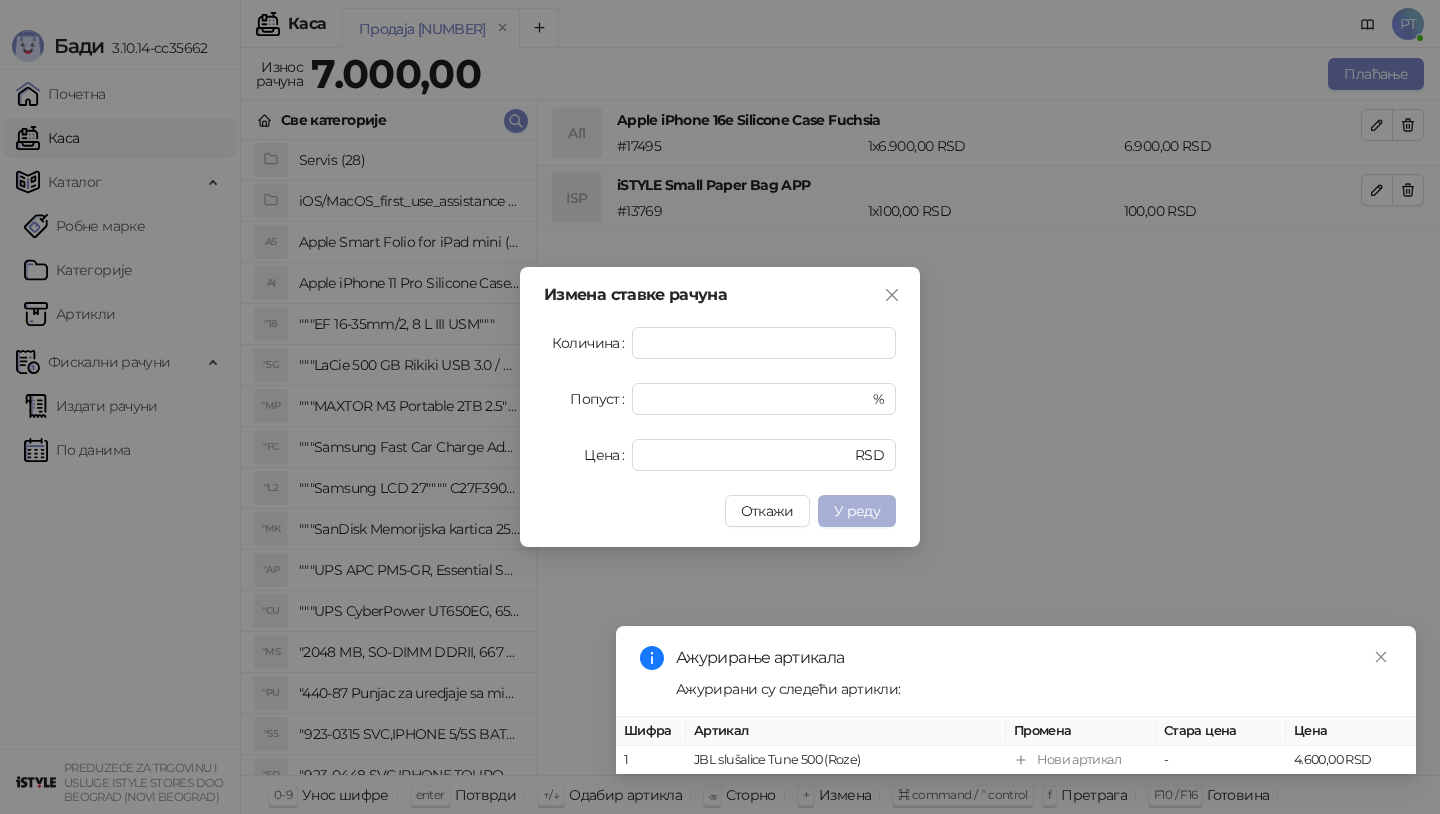 click on "У реду" at bounding box center (857, 511) 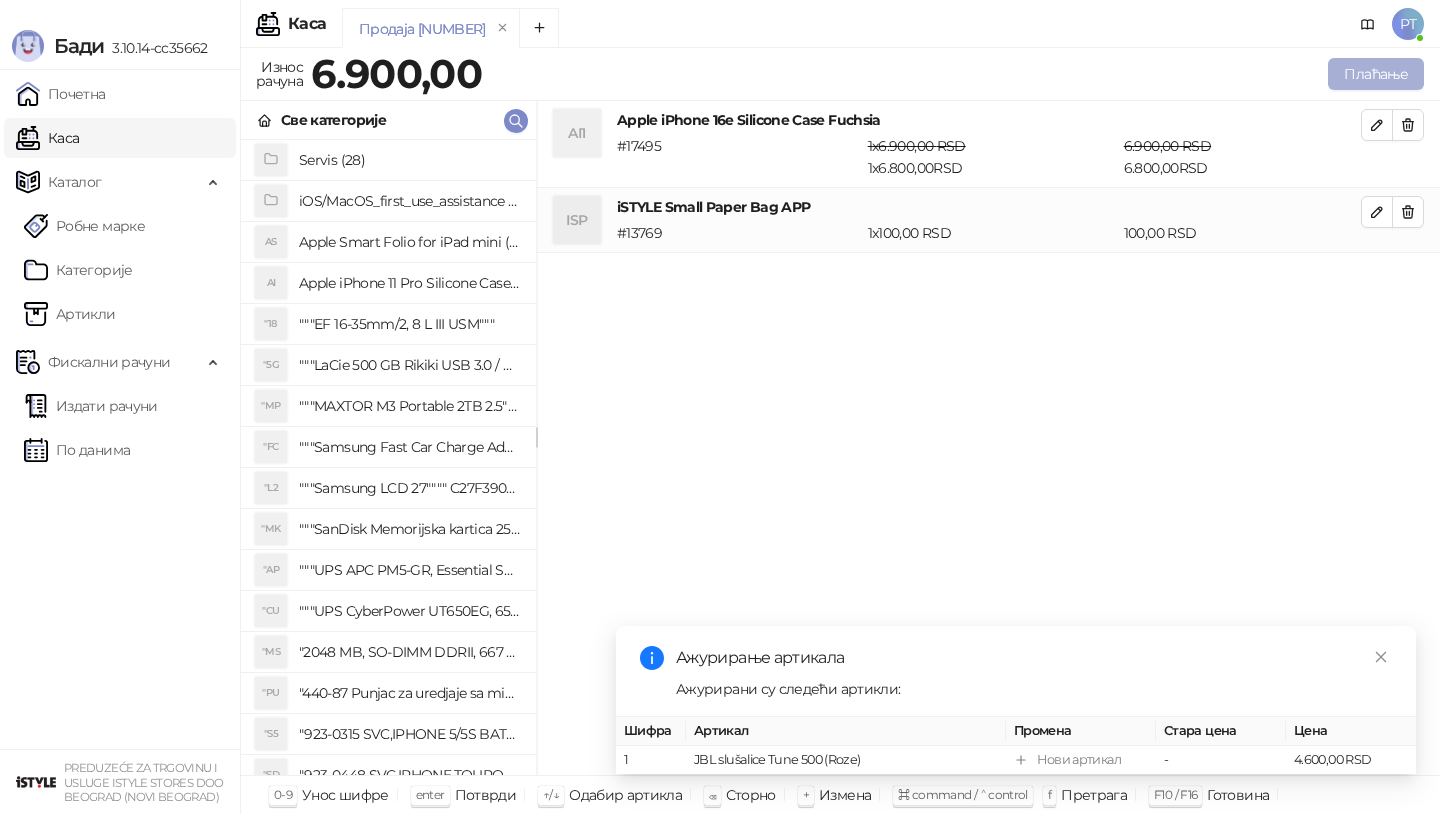 click on "Плаћање" at bounding box center (1376, 74) 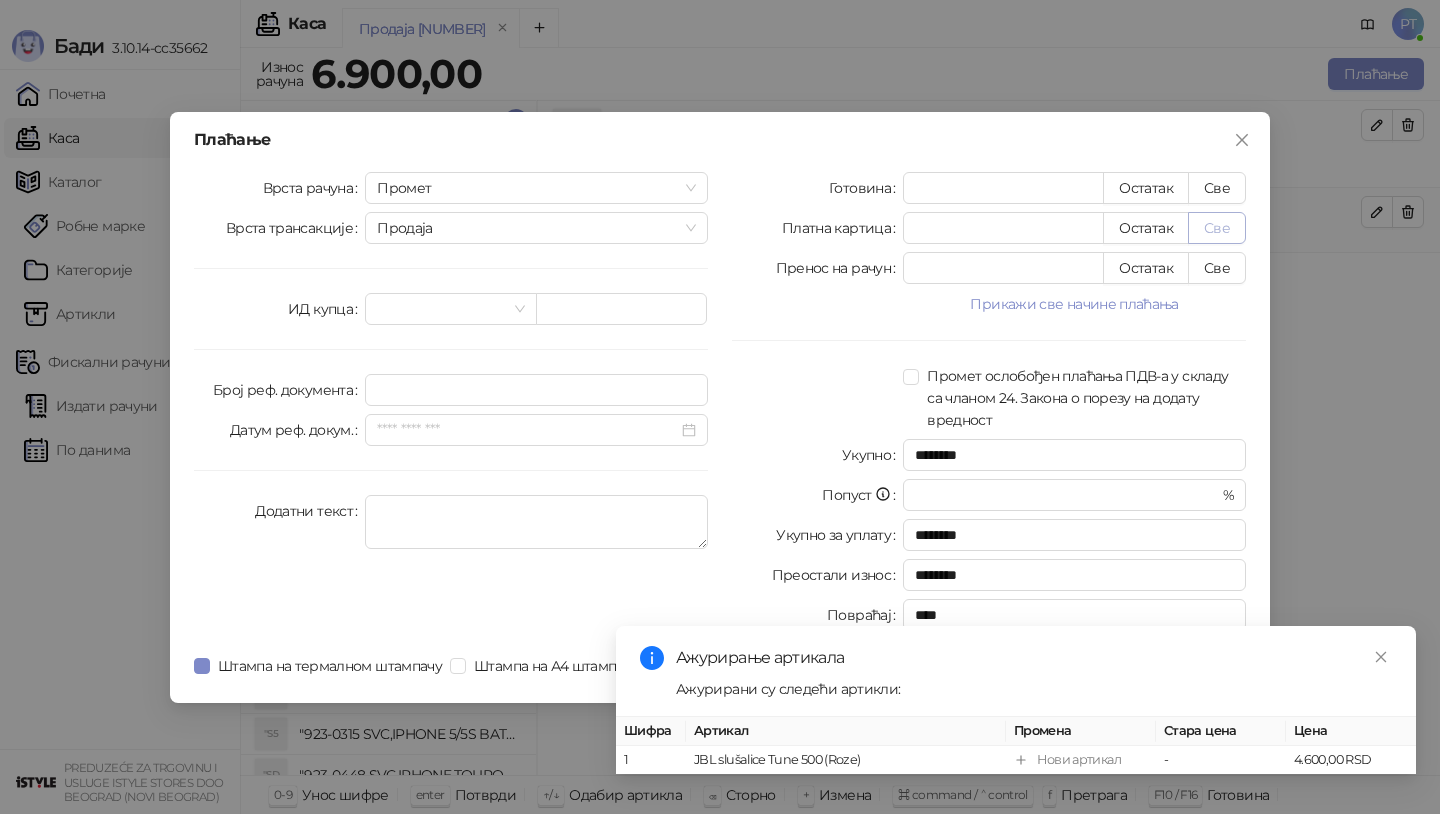 click on "Све" at bounding box center (1217, 228) 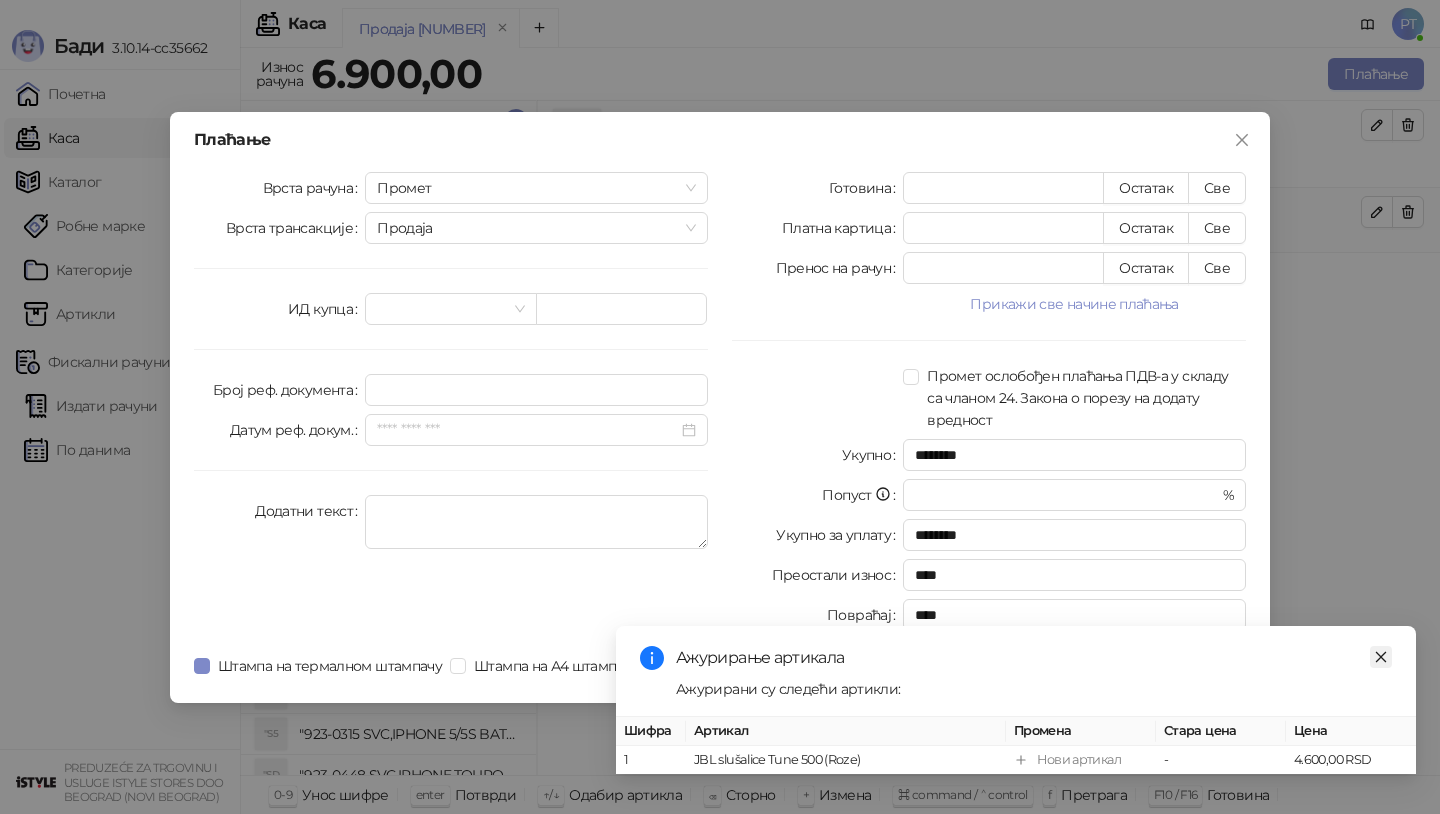 click 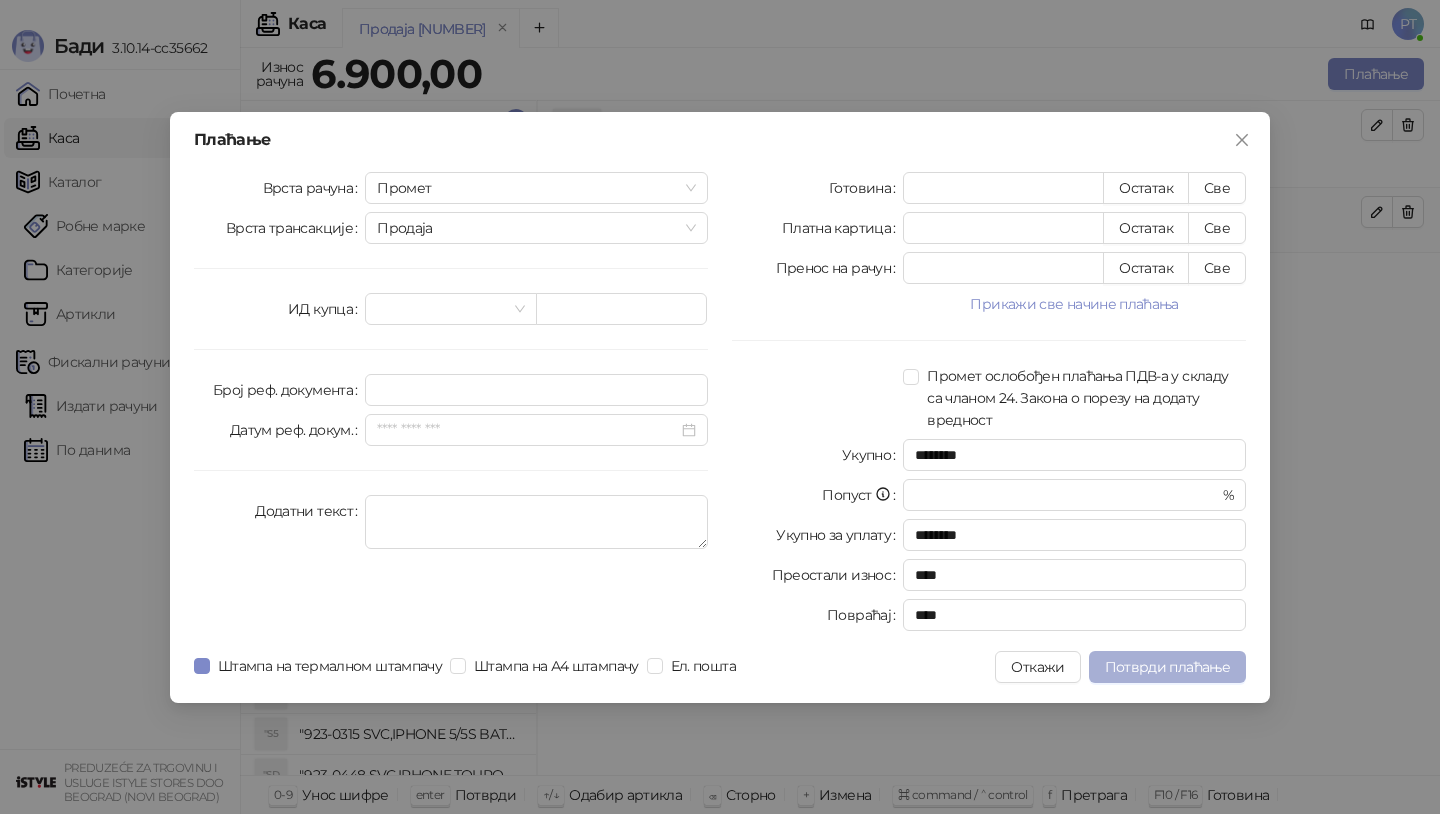 click on "Потврди плаћање" at bounding box center (1167, 667) 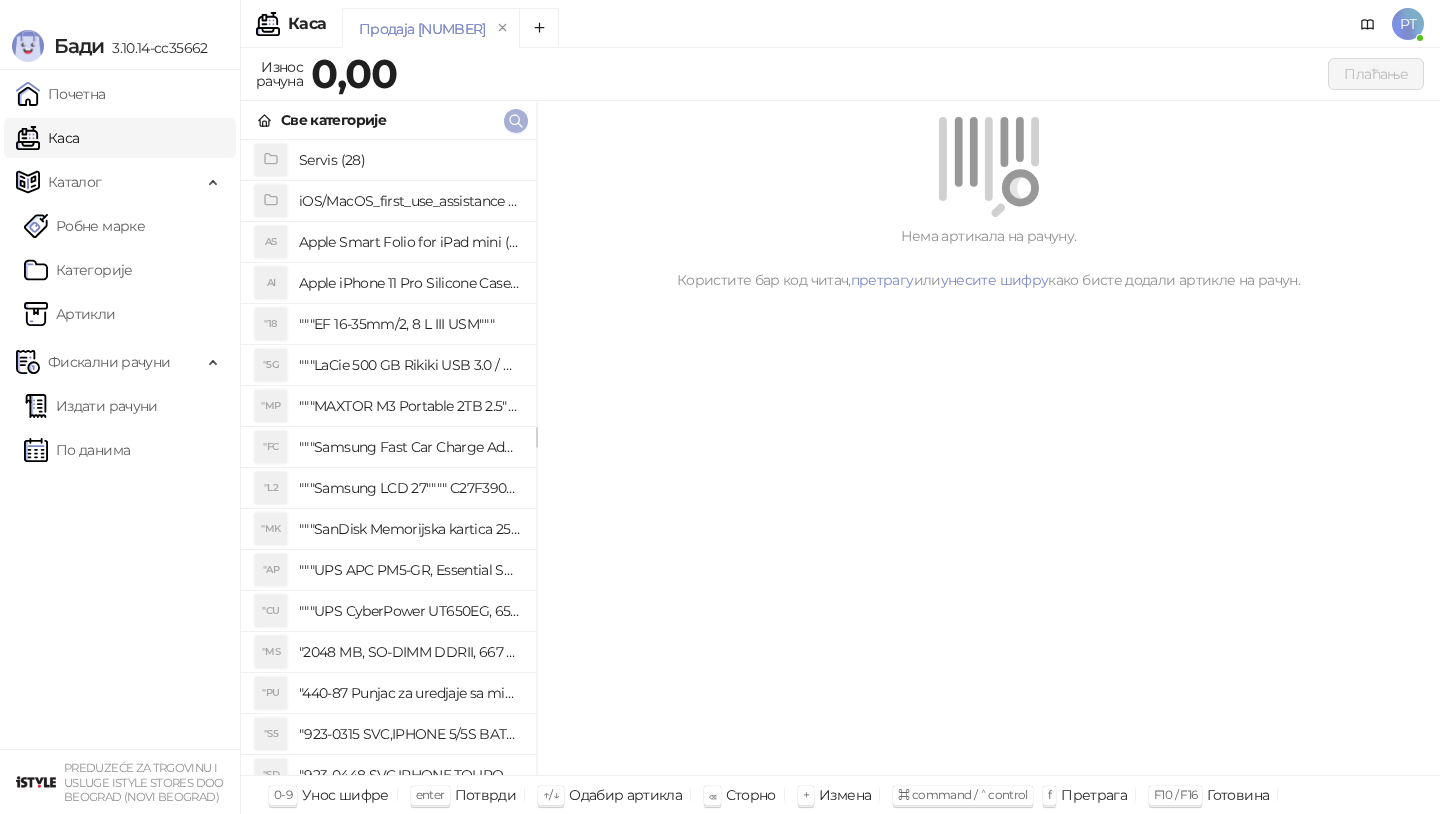 click 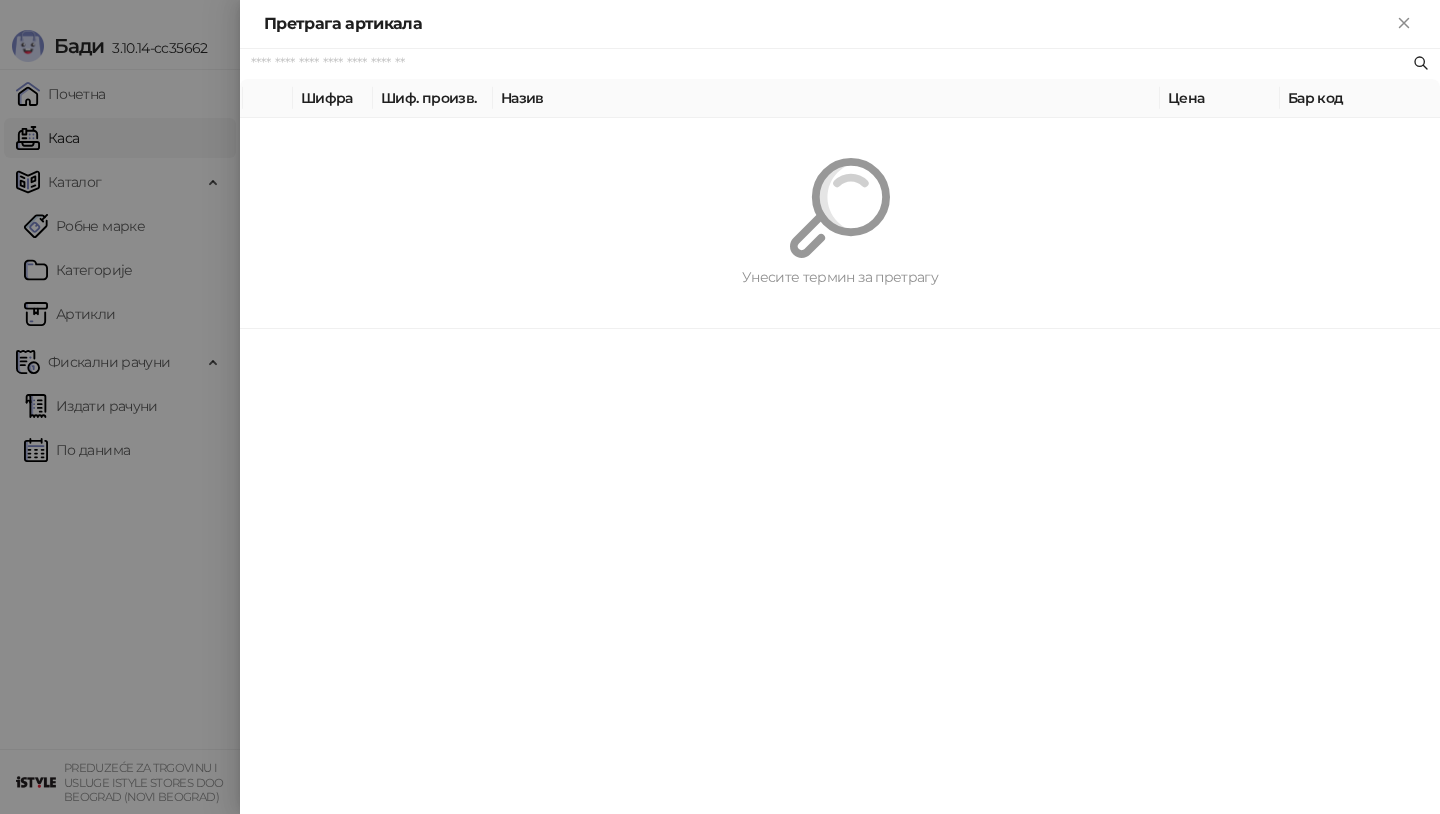 paste on "*********" 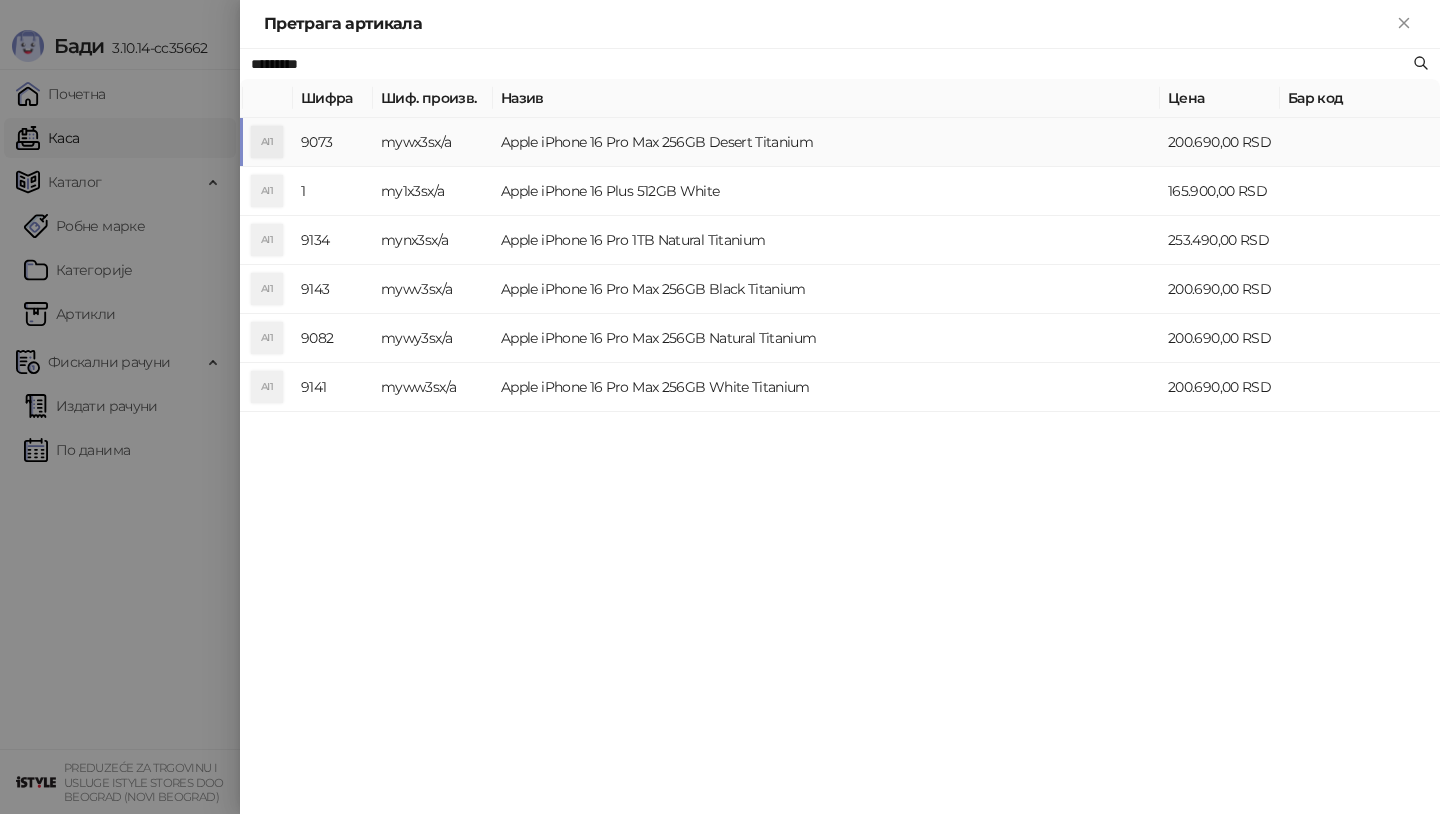 type on "*********" 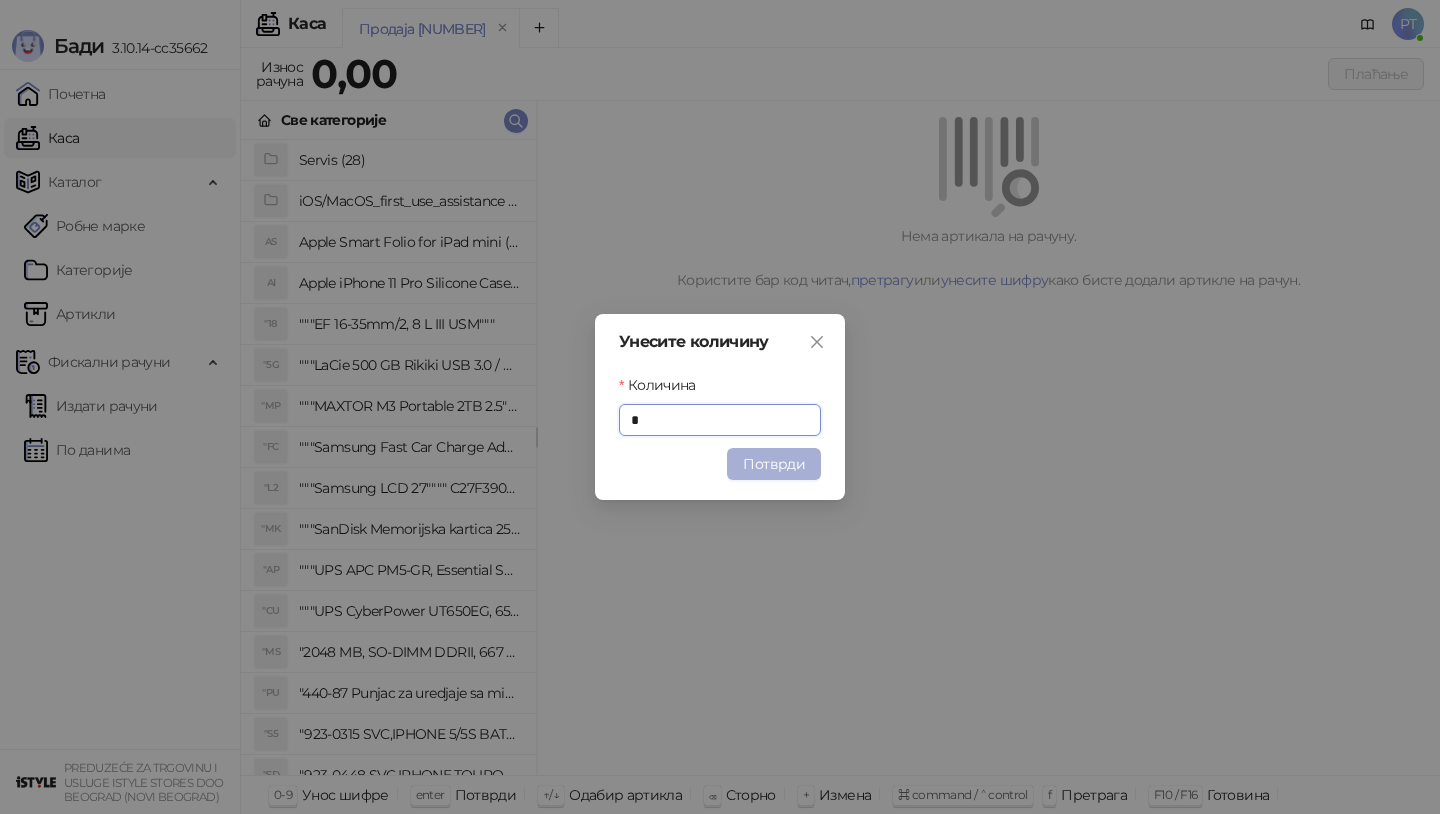 click on "Потврди" at bounding box center [774, 464] 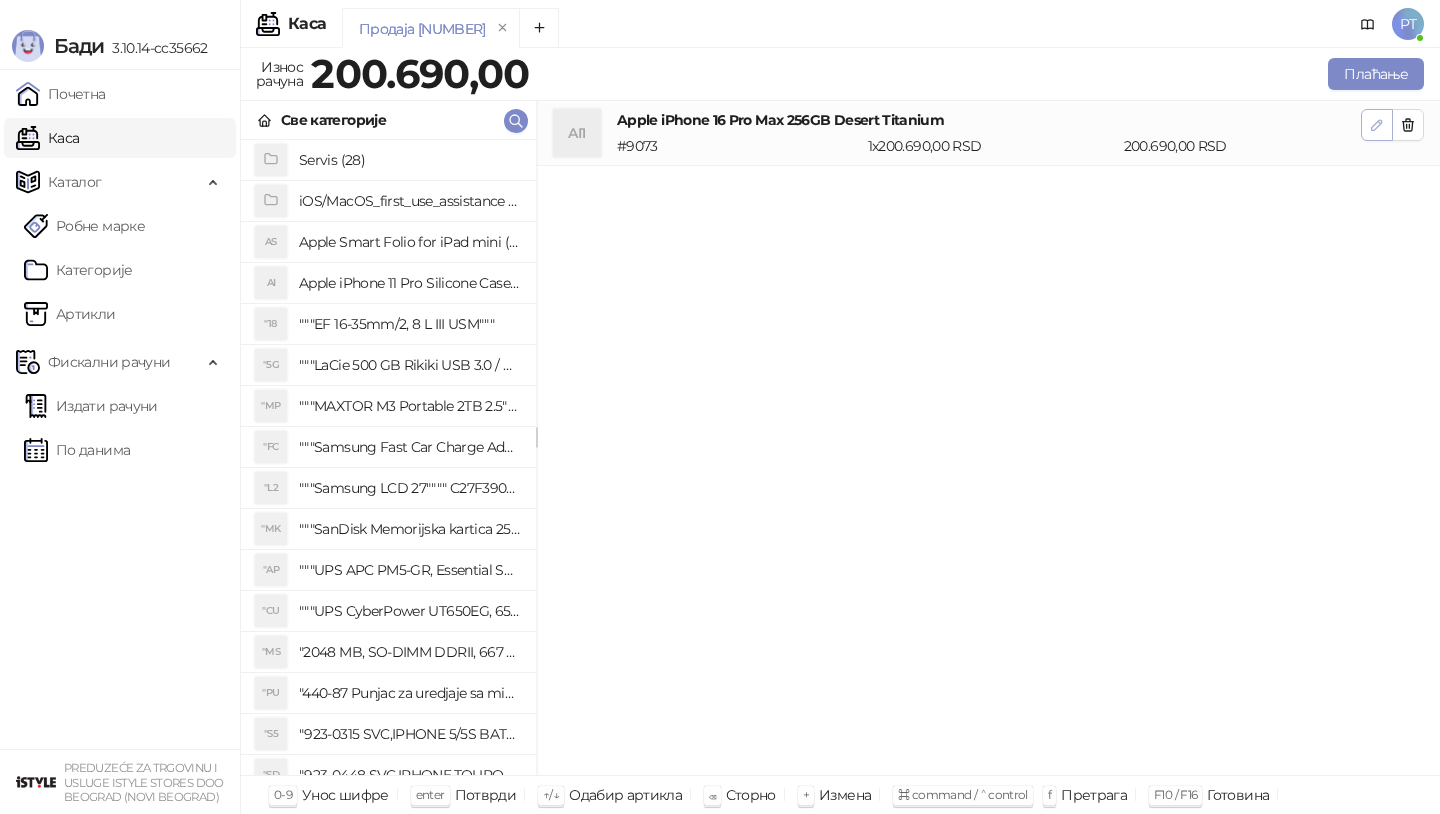 click 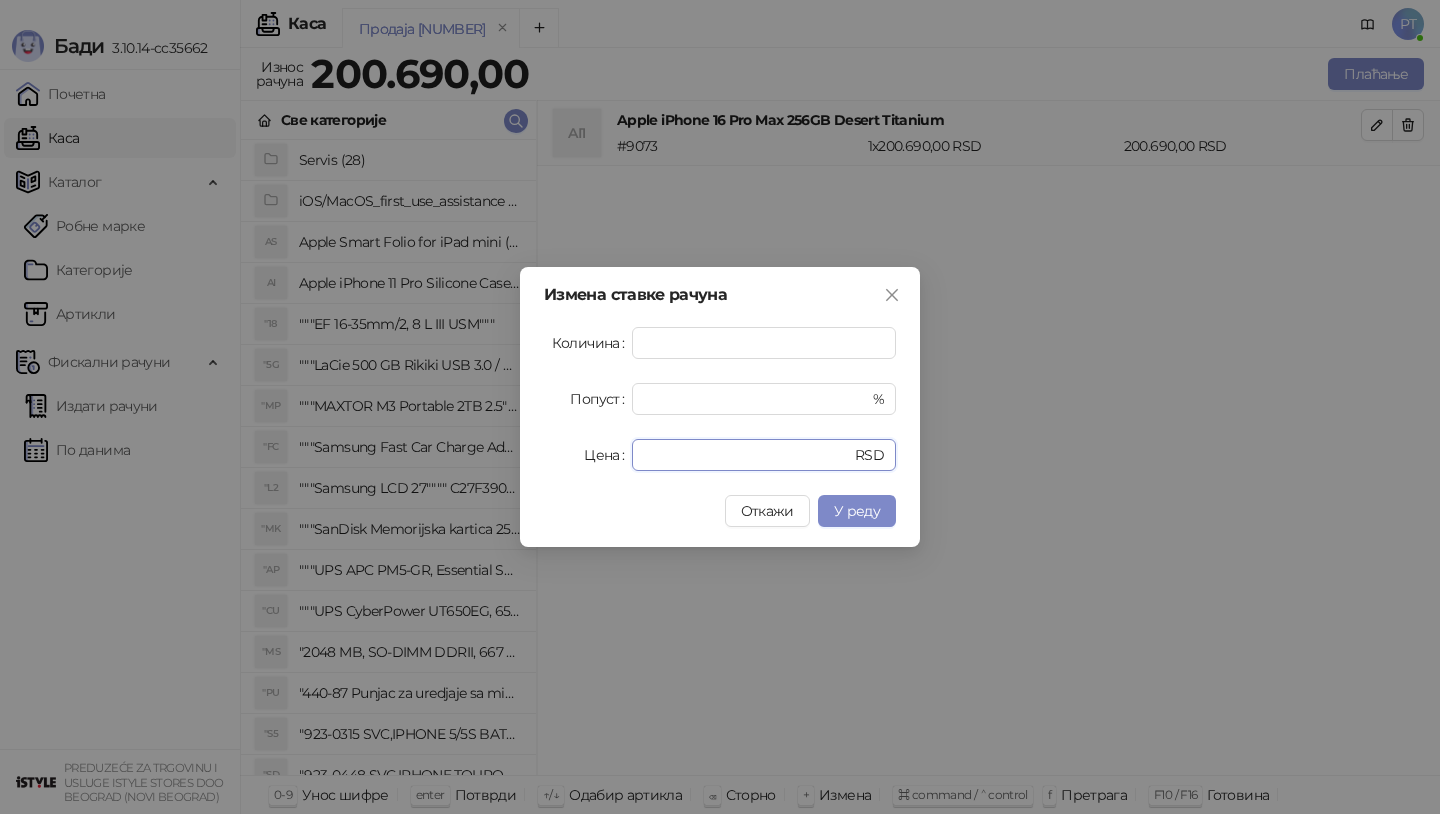 drag, startPoint x: 712, startPoint y: 460, endPoint x: 588, endPoint y: 460, distance: 124 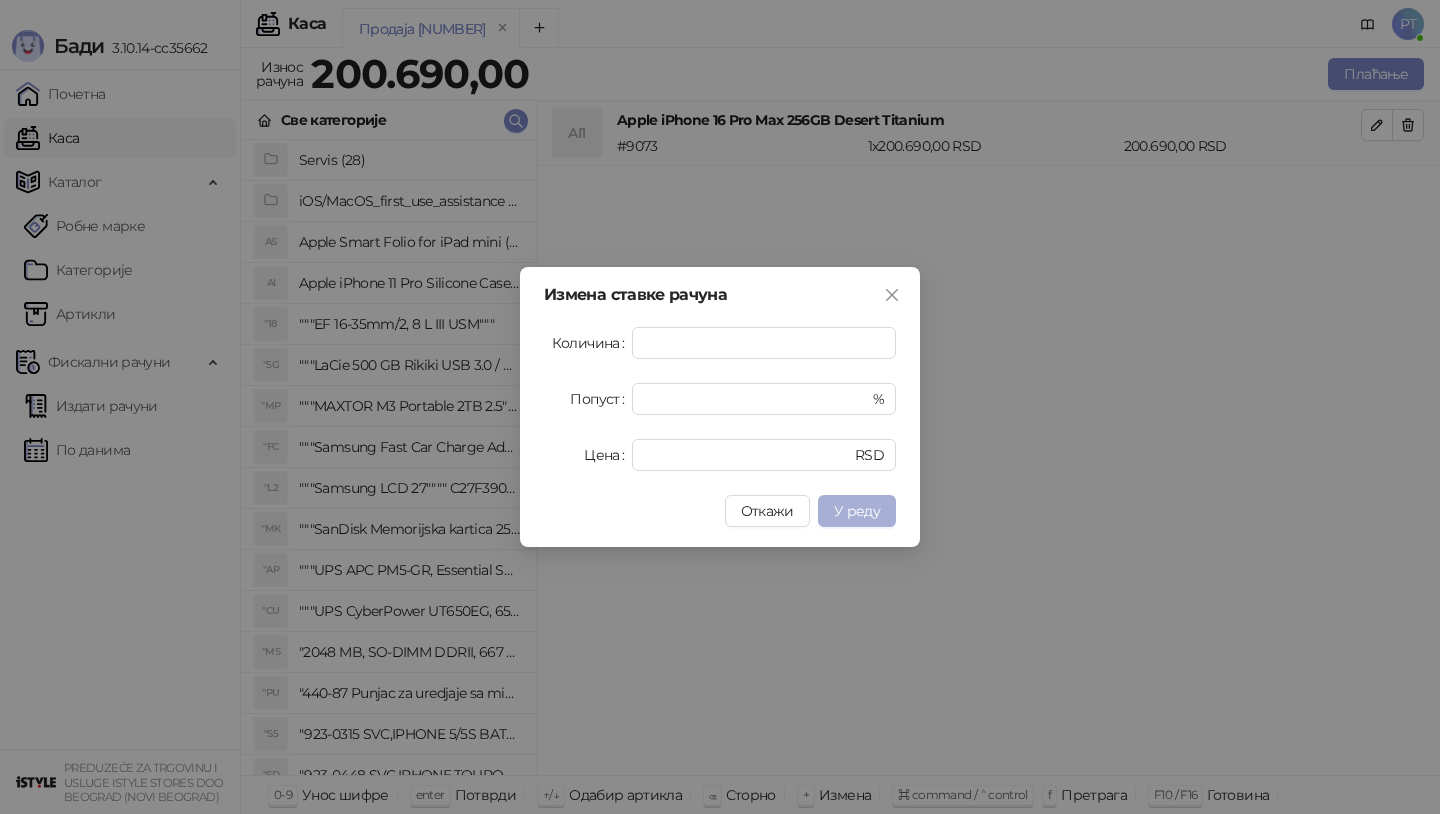 type on "******" 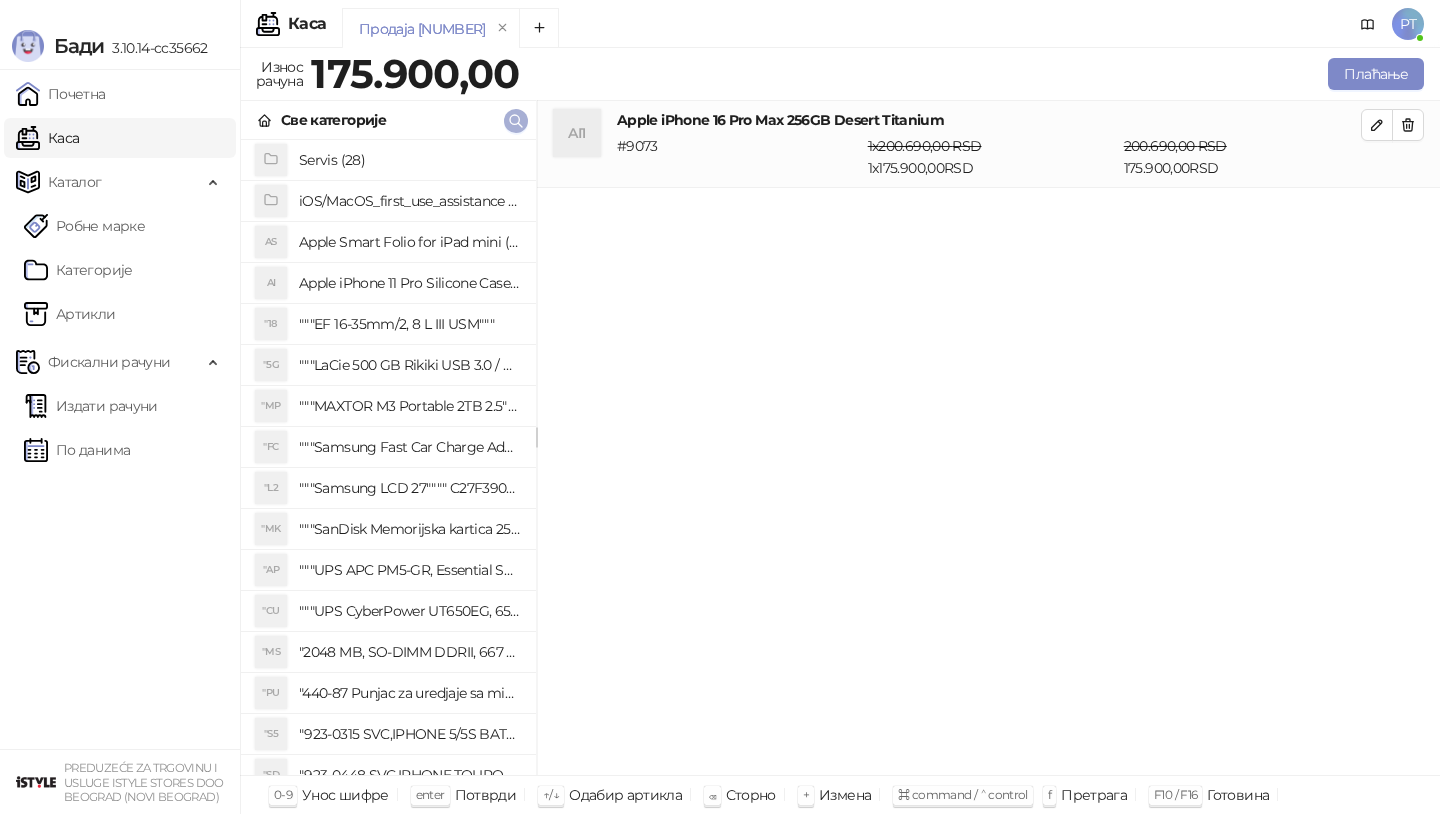 click 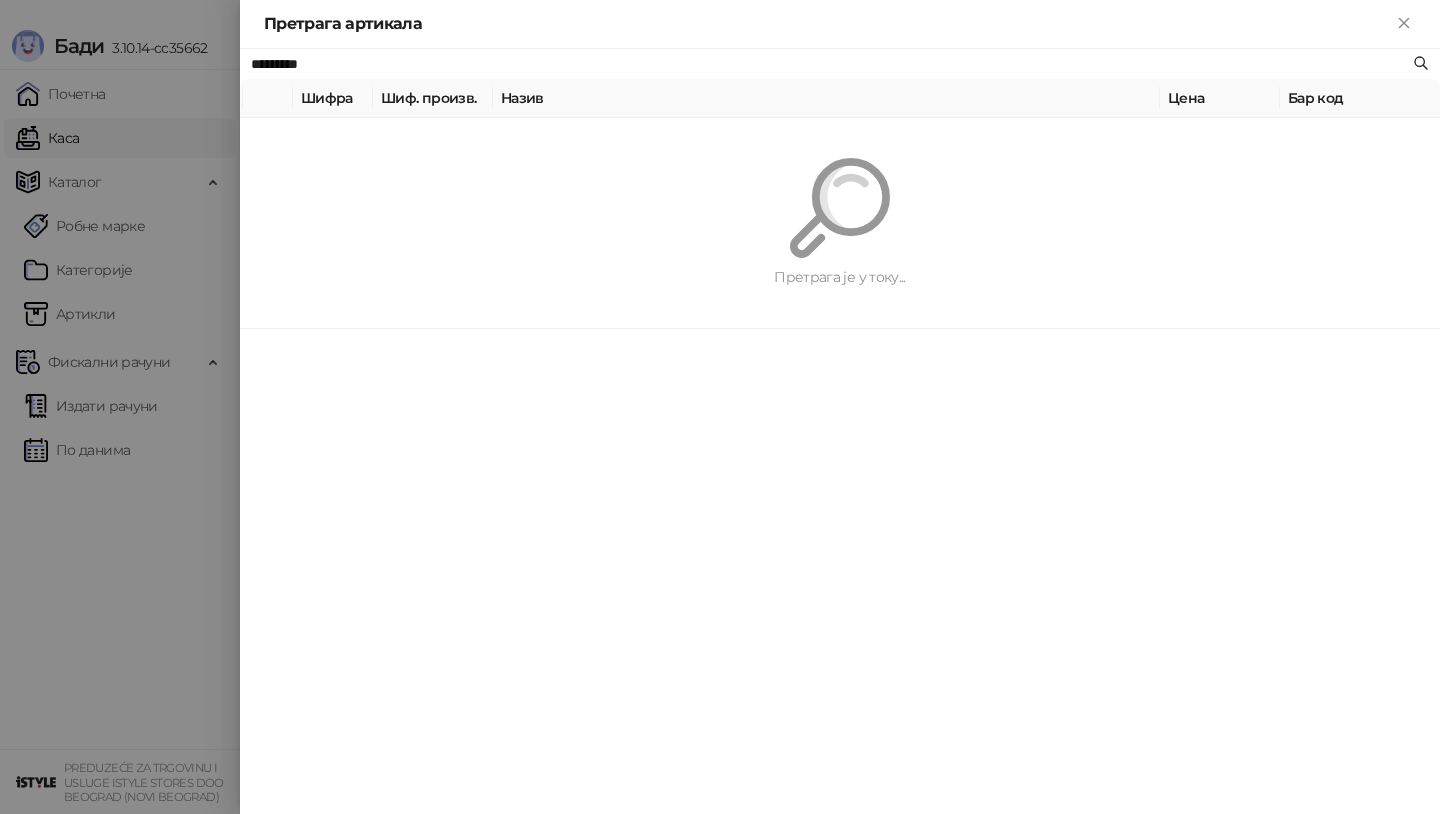 paste 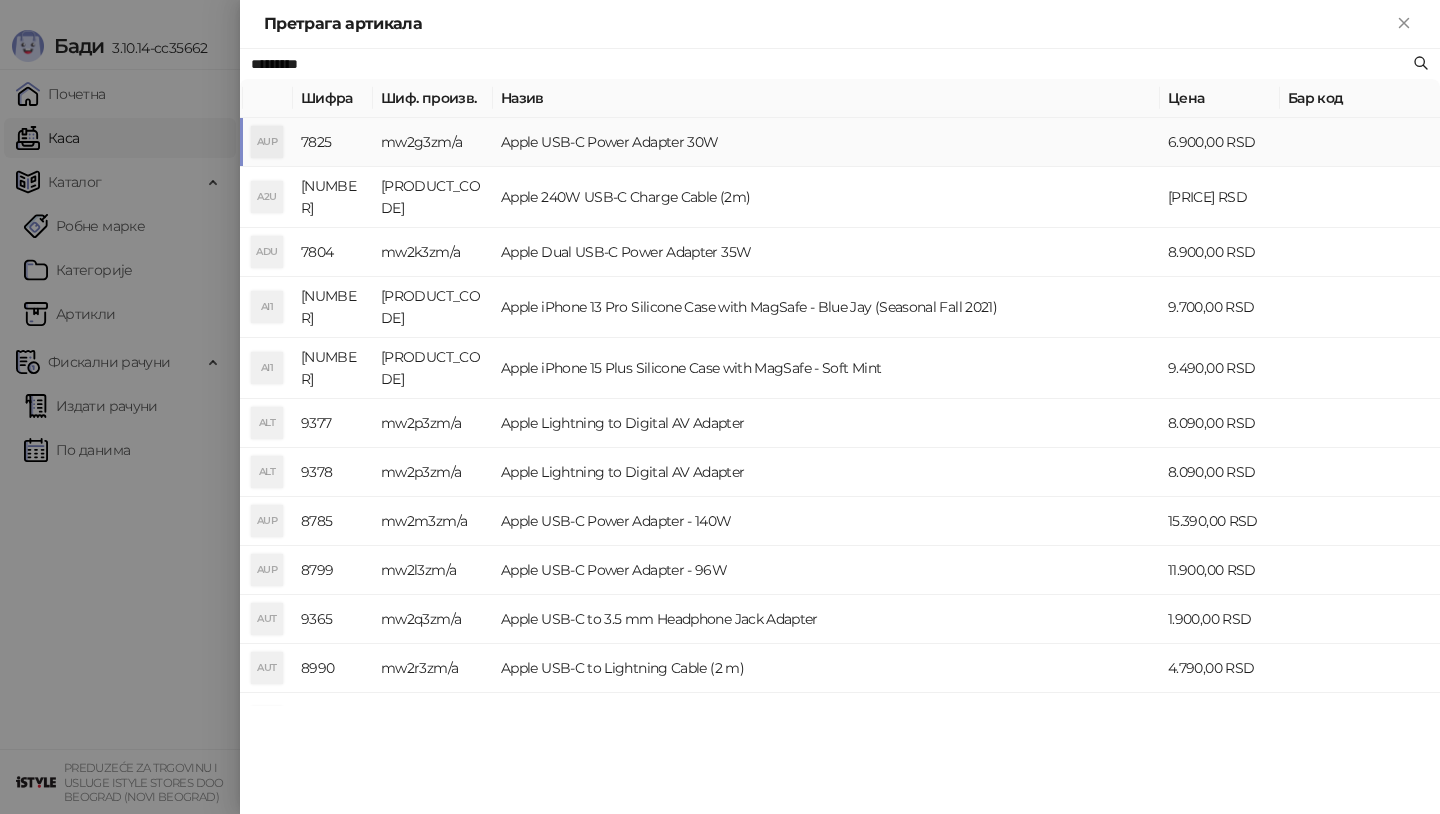 click on "AUP" at bounding box center (267, 142) 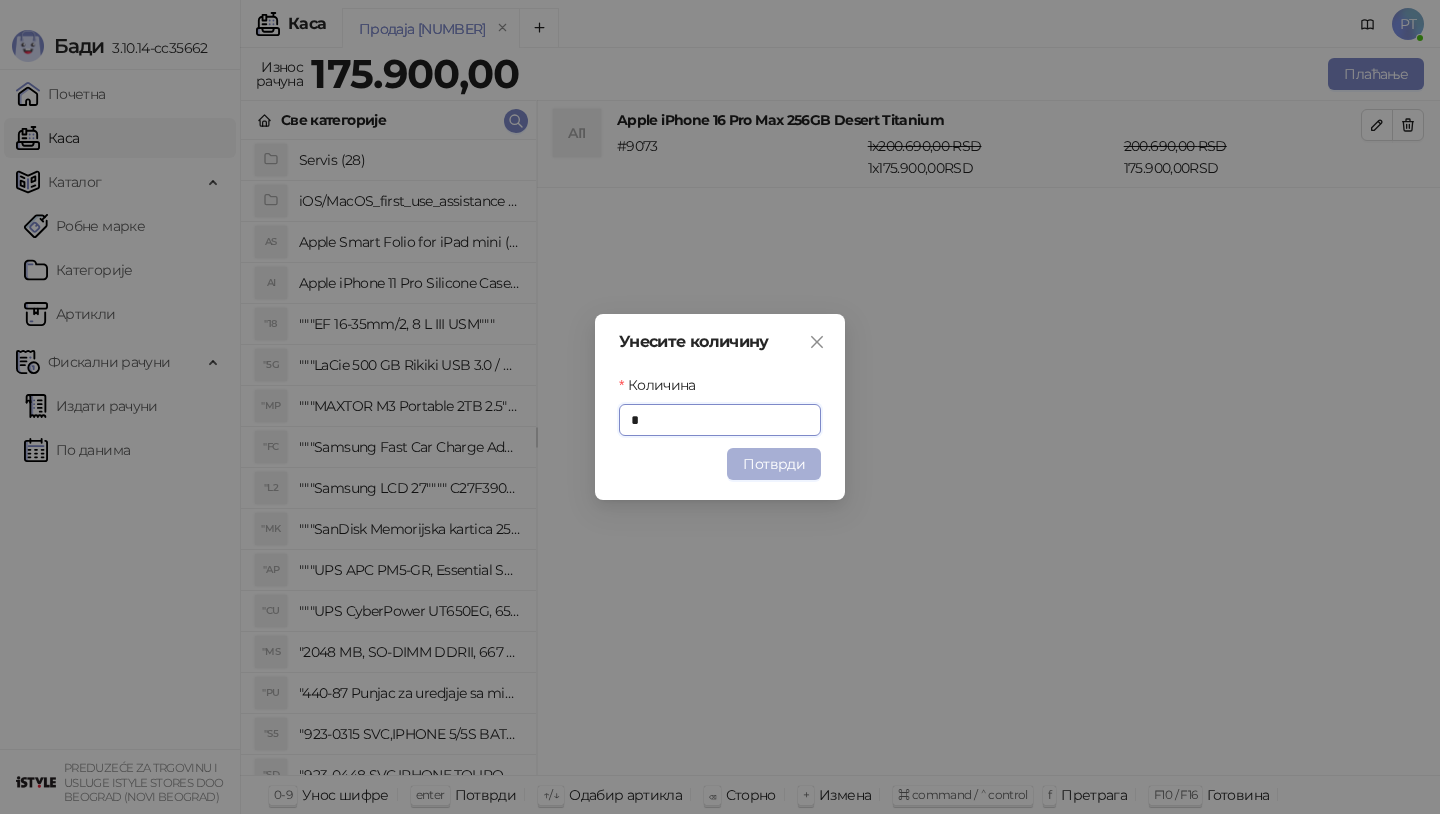 click on "Потврди" at bounding box center (774, 464) 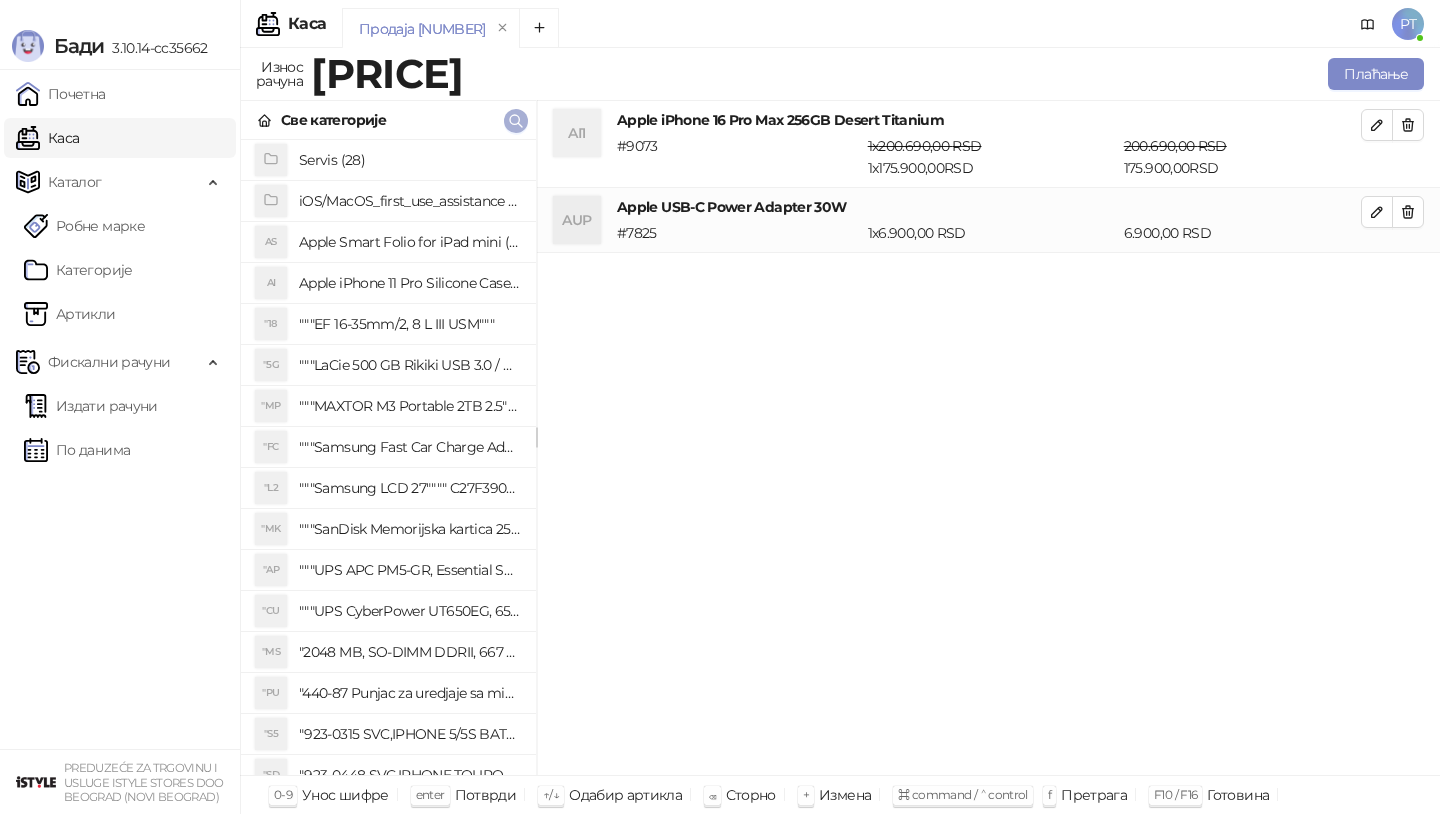 click 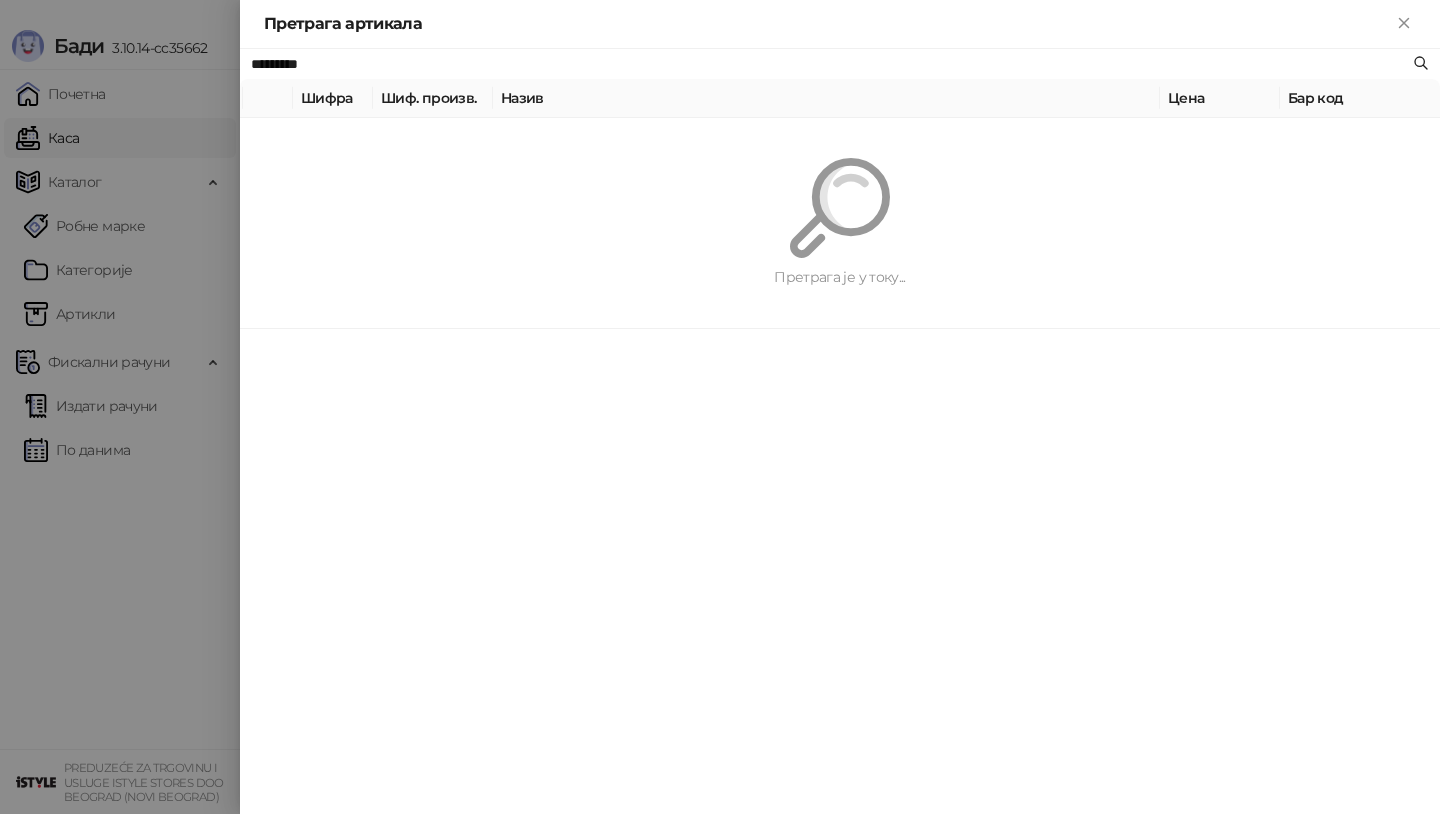 paste on "**********" 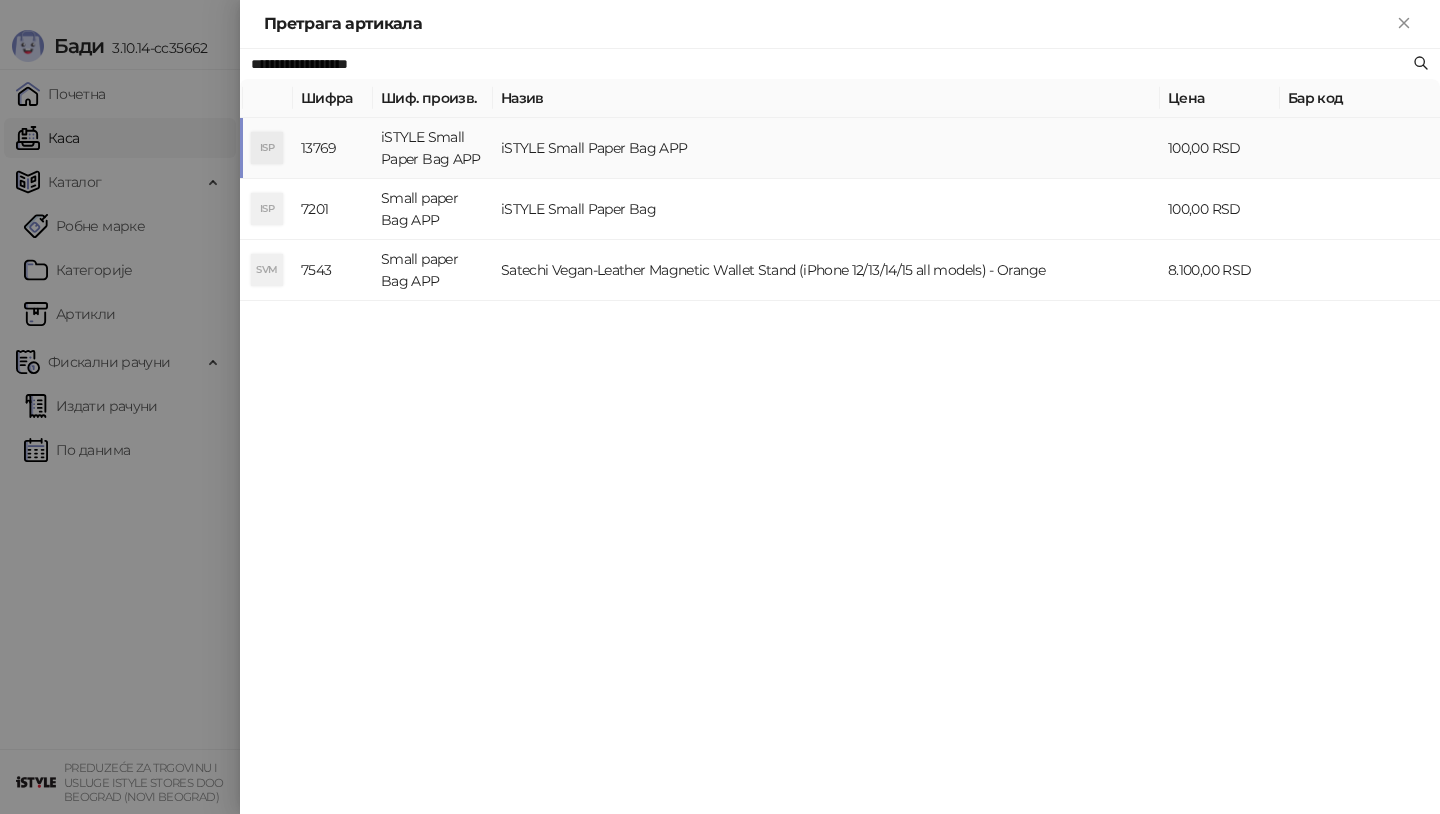 click on "ISP" at bounding box center (268, 148) 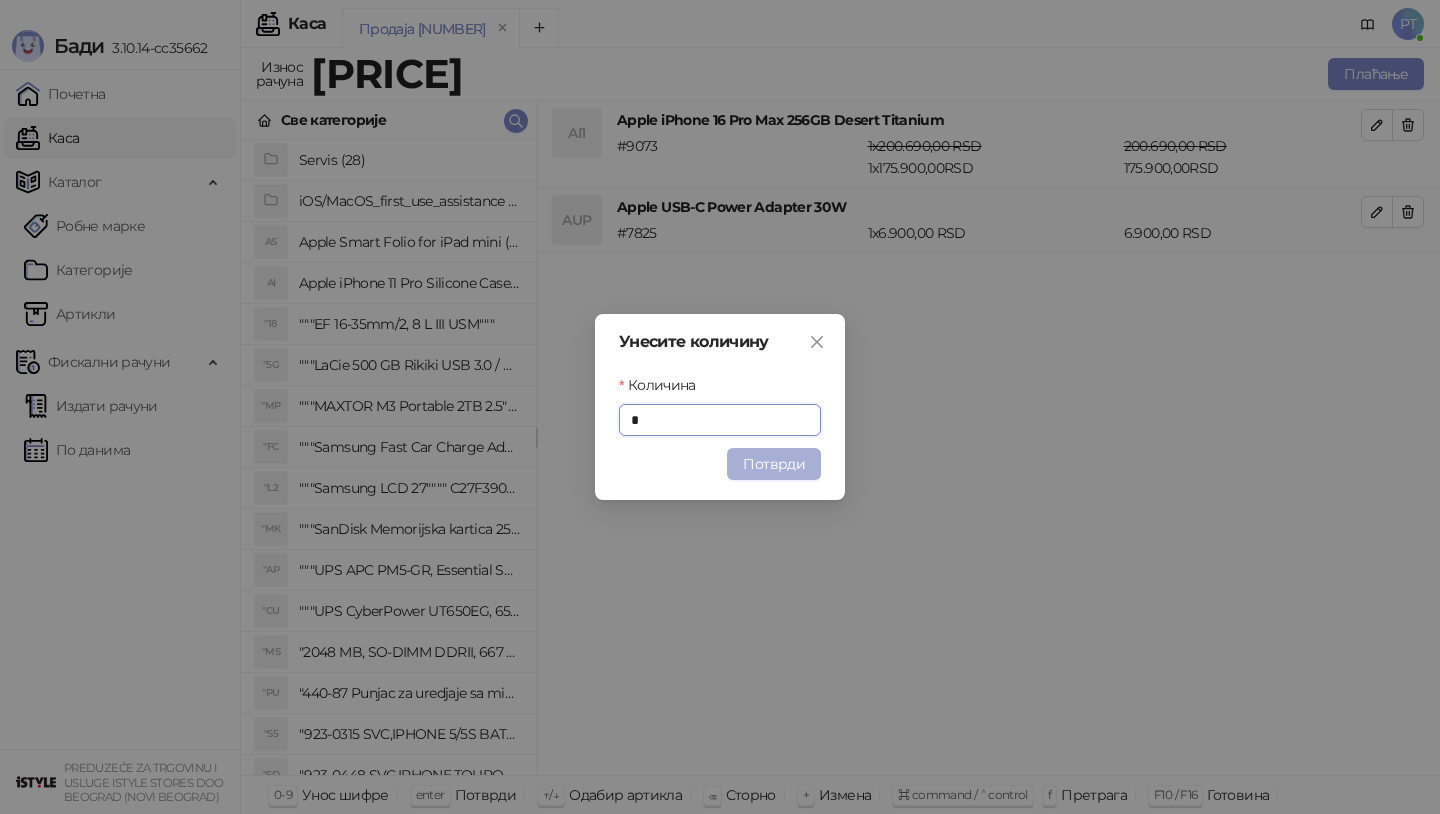click on "Потврди" at bounding box center (774, 464) 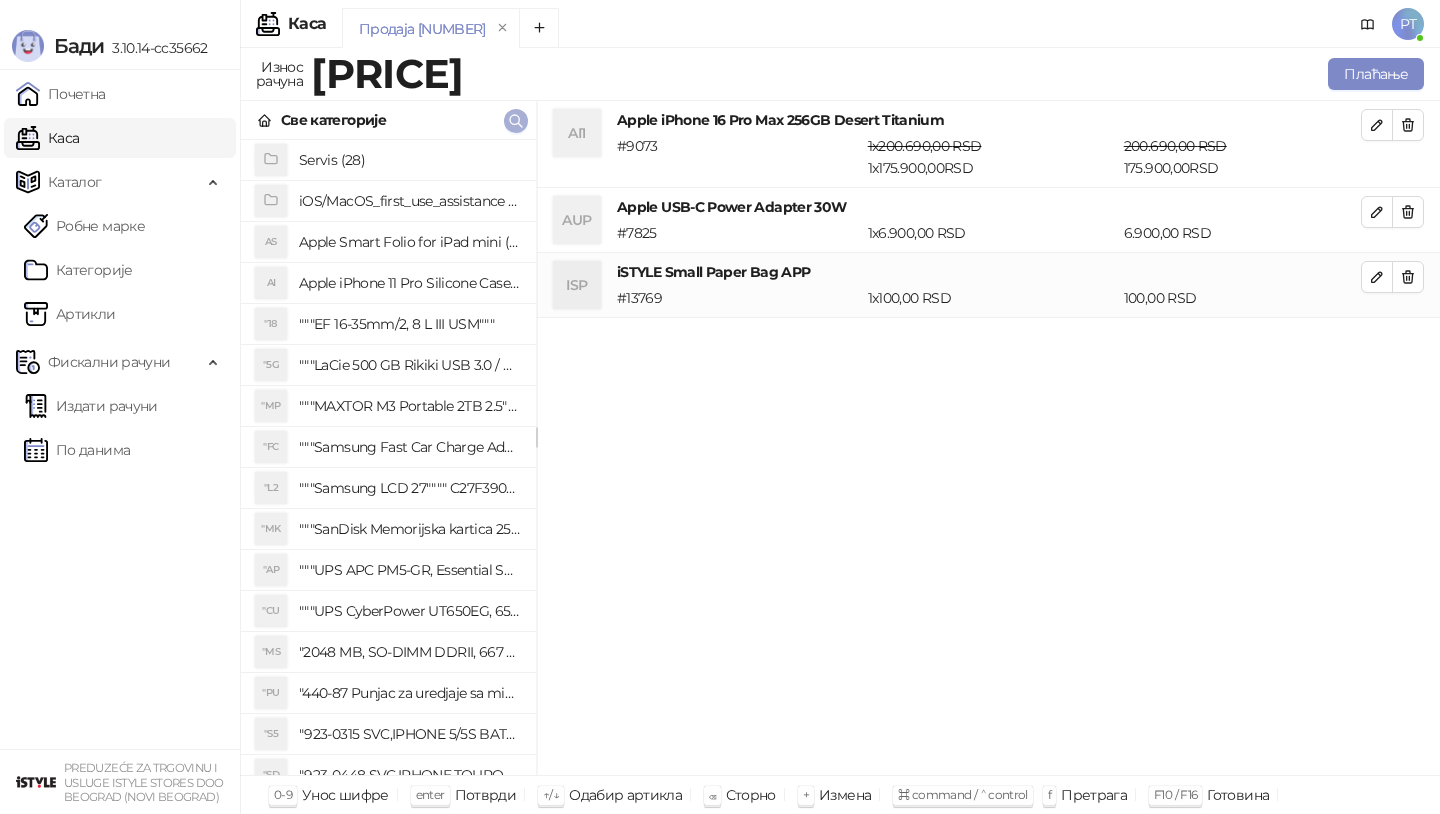 click 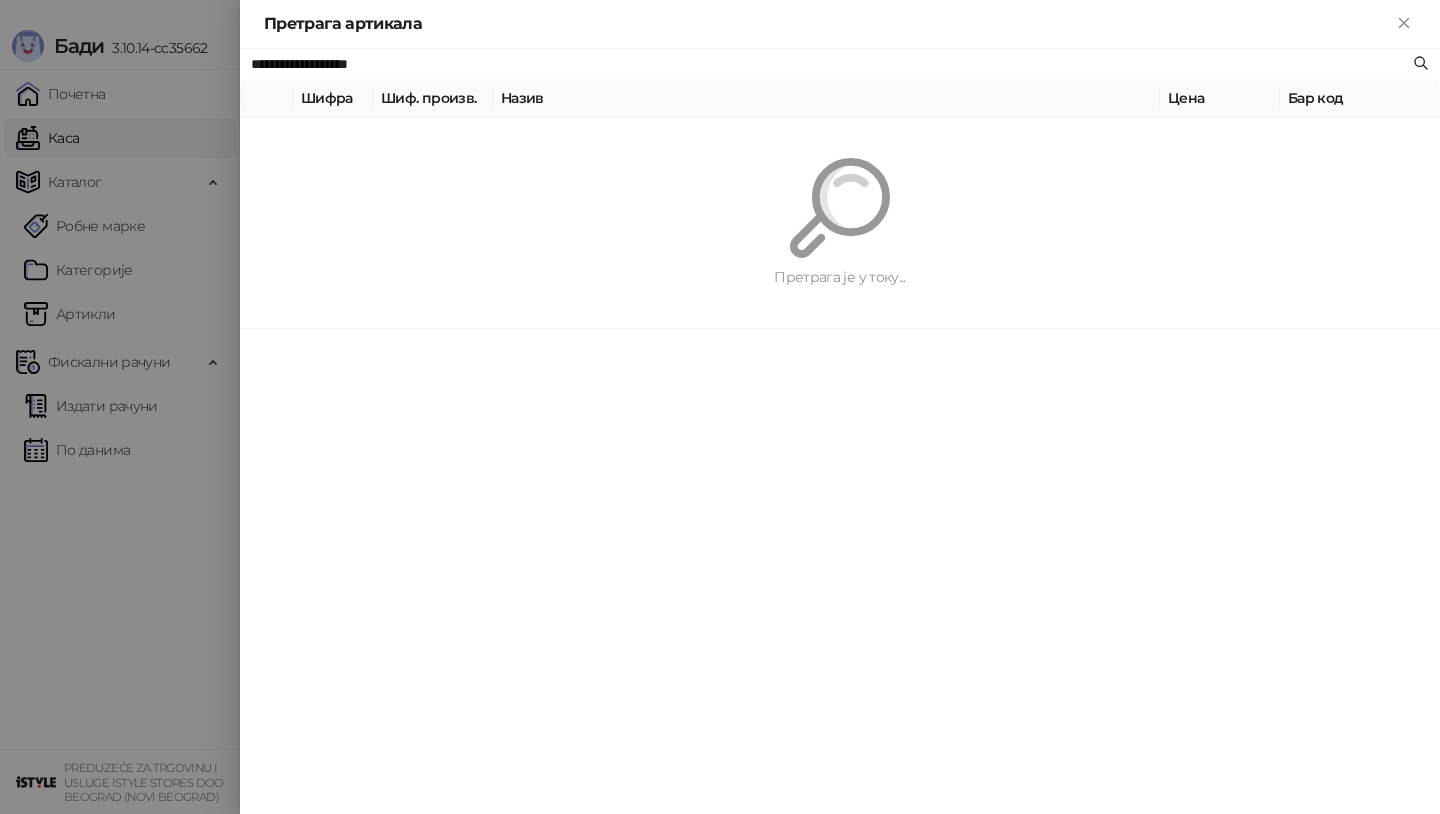 paste 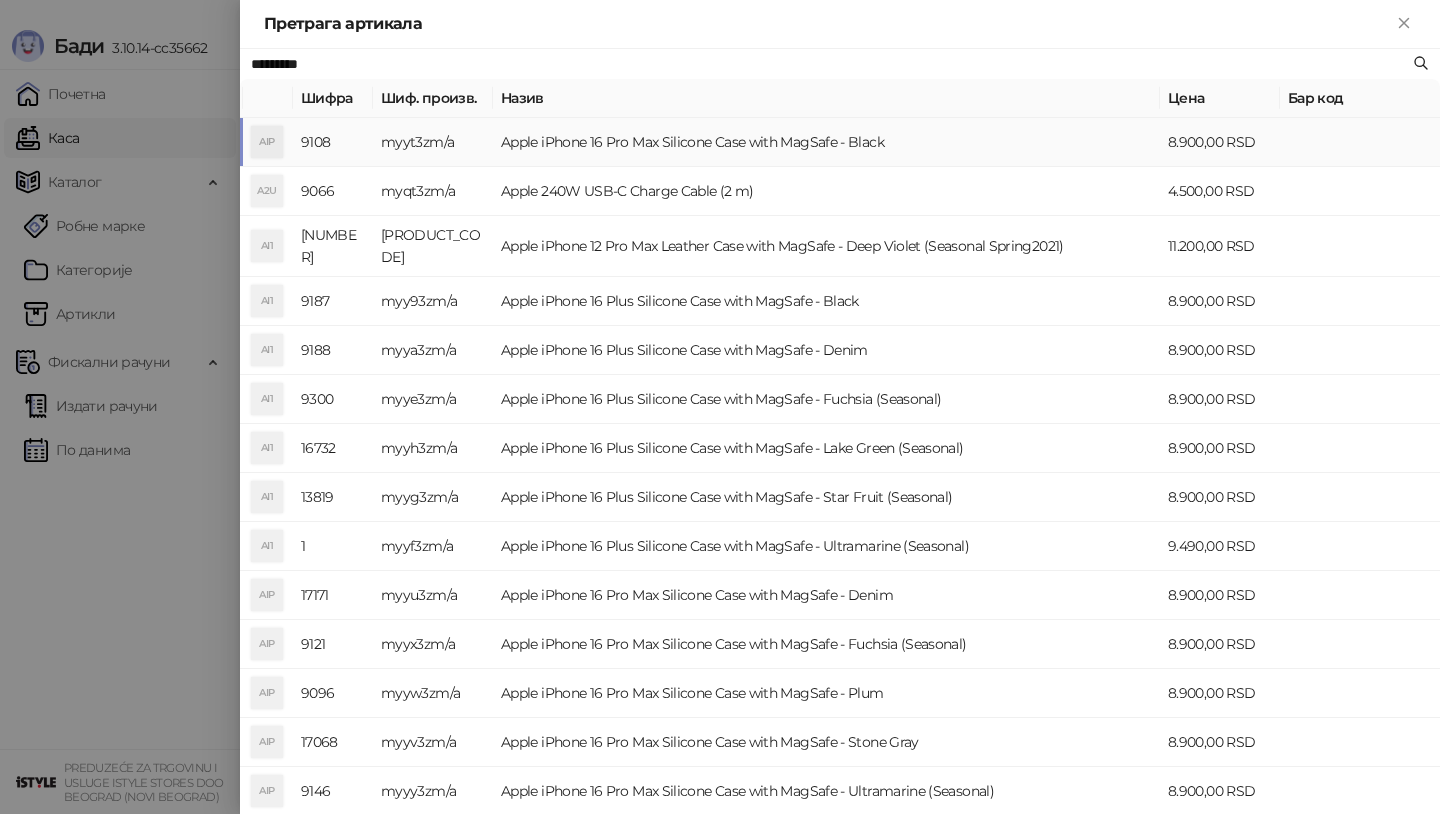 click on "AIP" at bounding box center (267, 142) 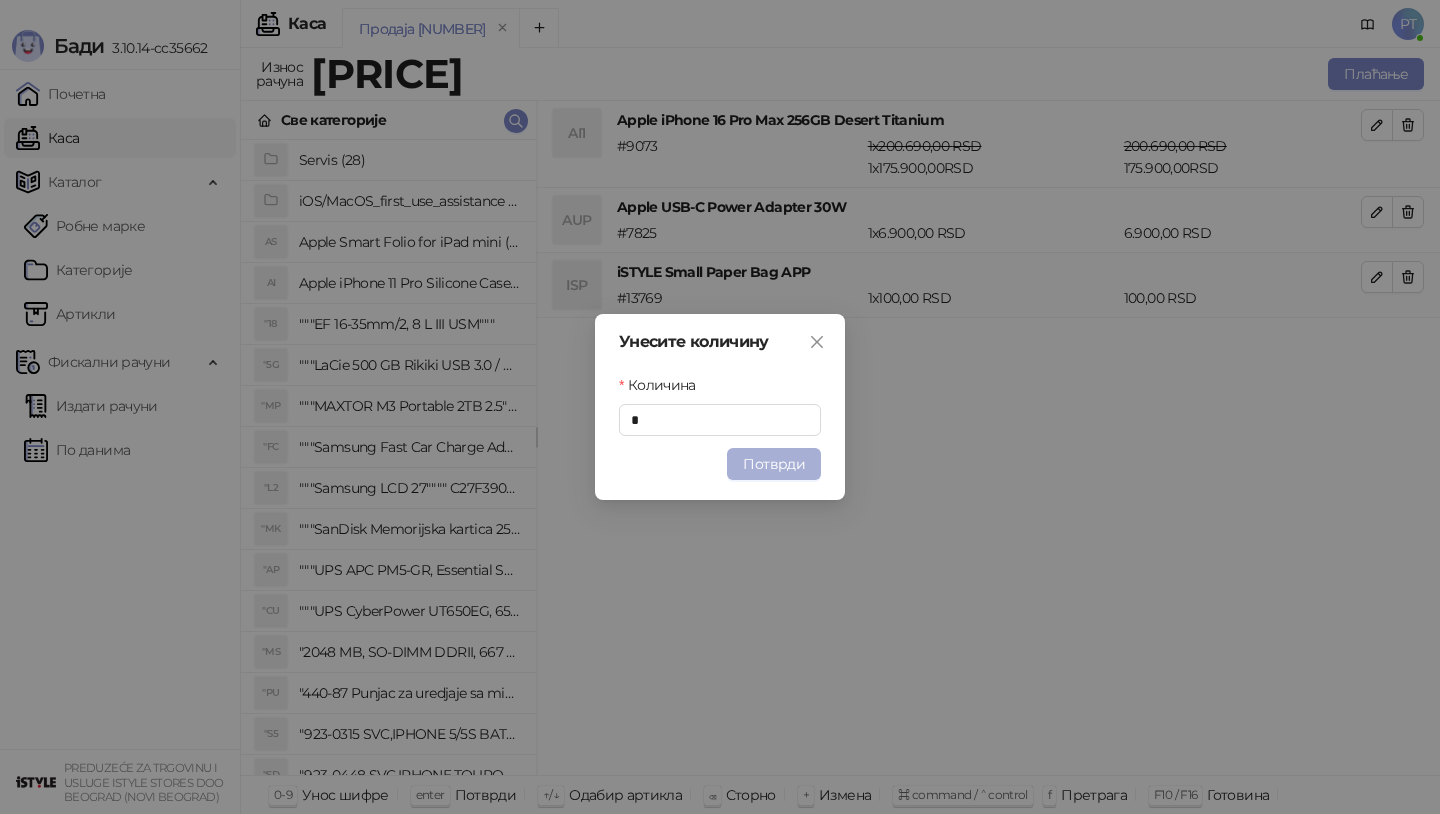 click on "Потврди" at bounding box center (774, 464) 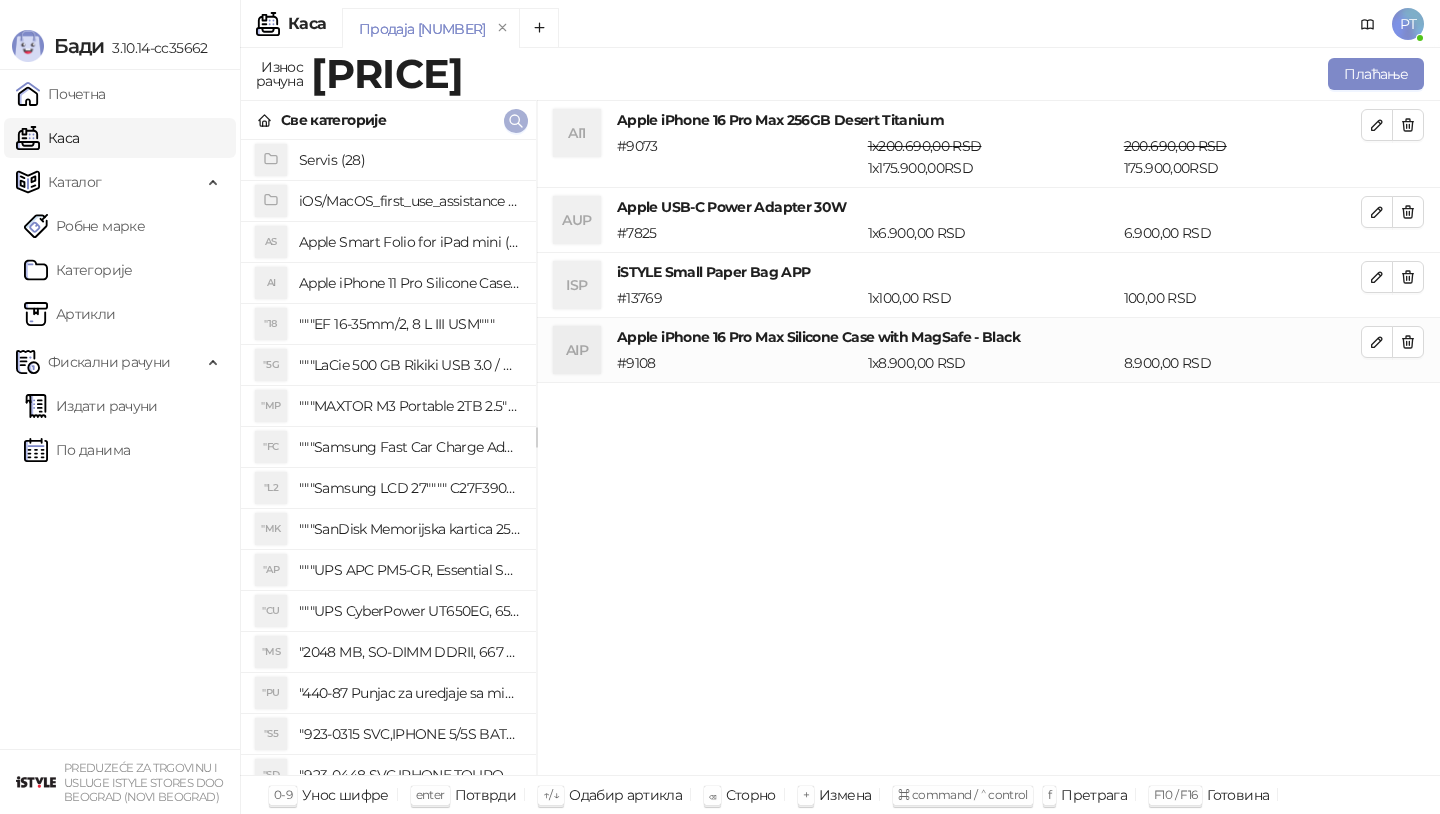 click 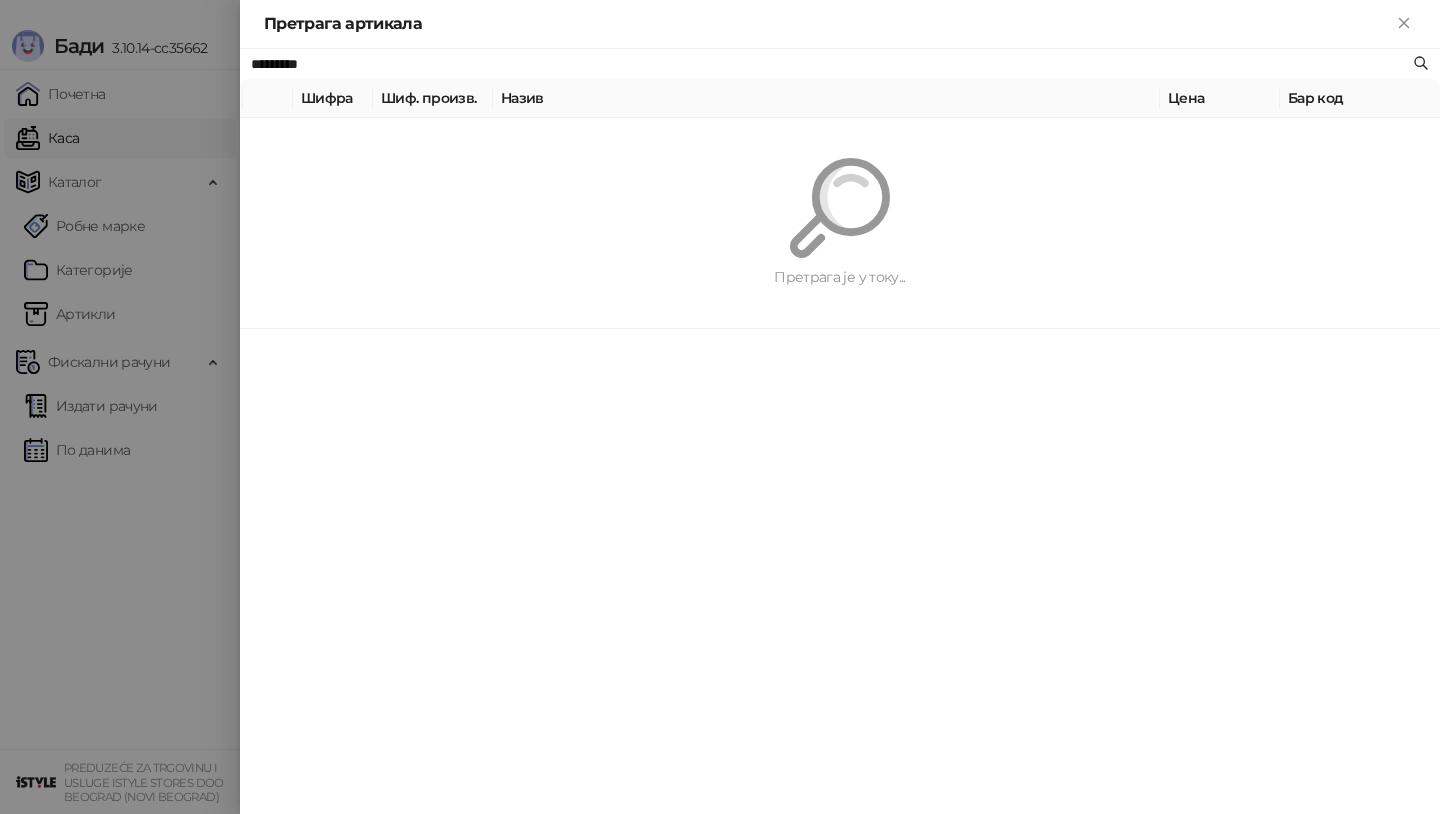 paste on "**********" 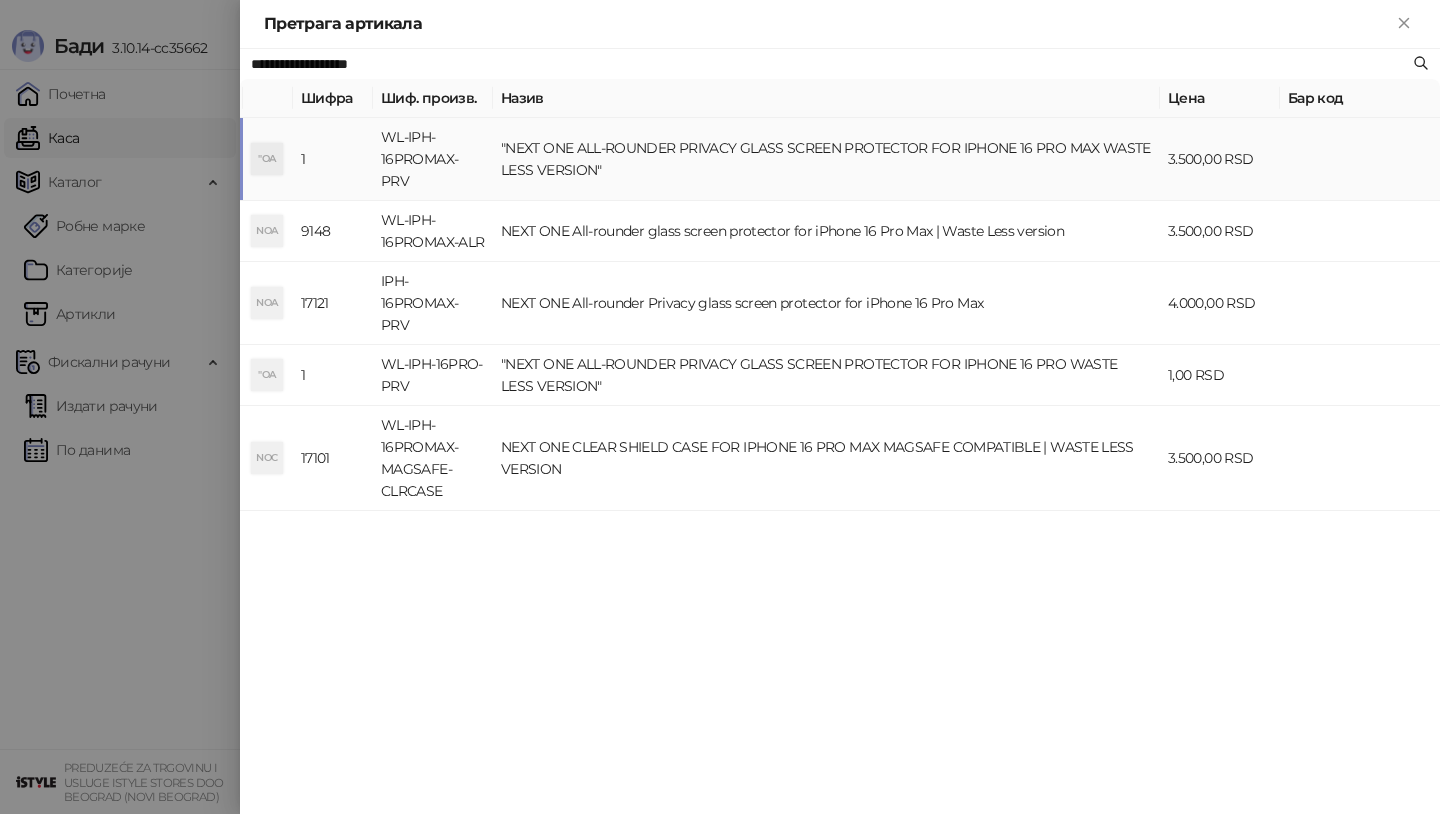 click on ""OA" at bounding box center (267, 159) 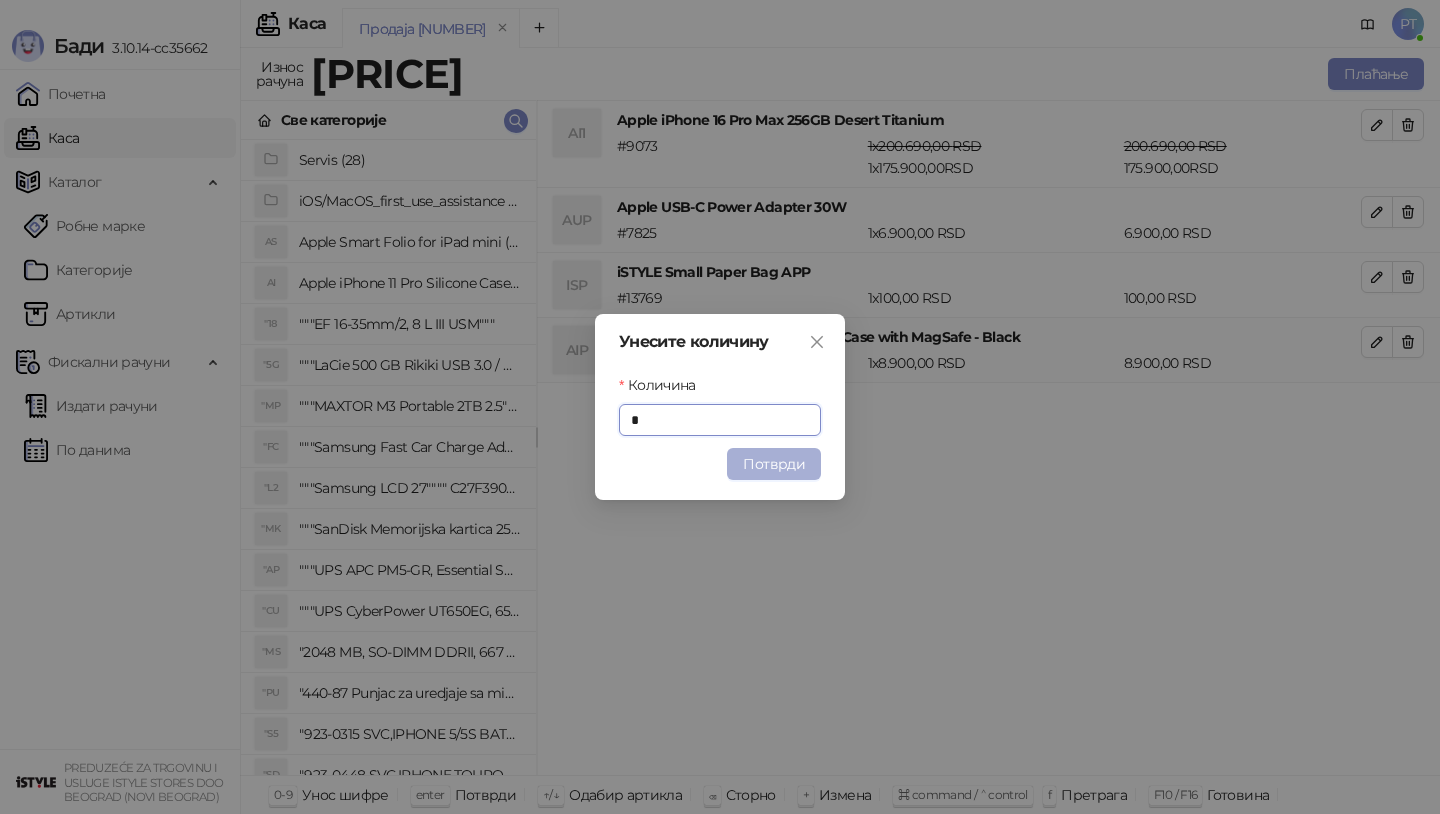 click on "Потврди" at bounding box center [774, 464] 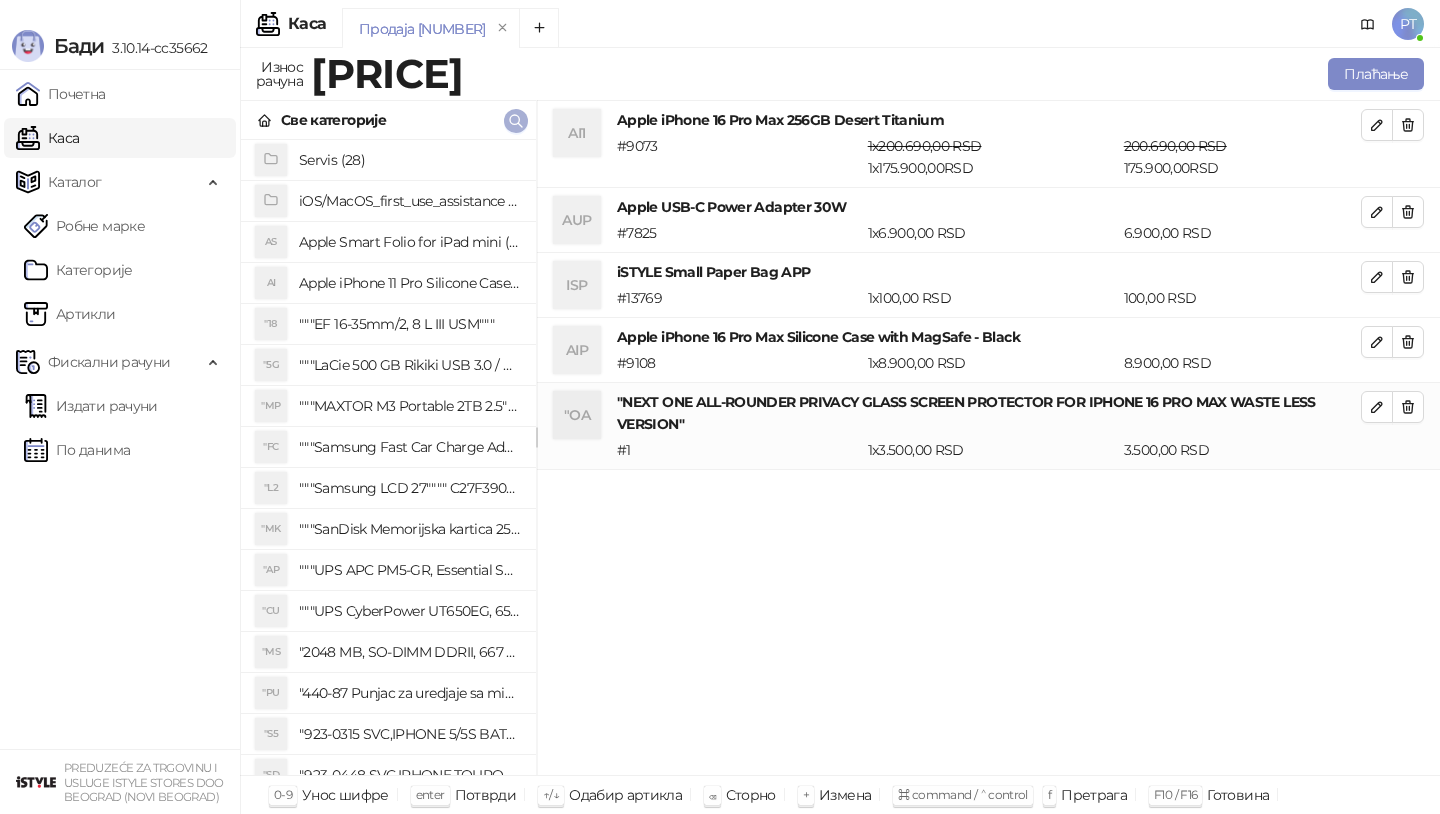click 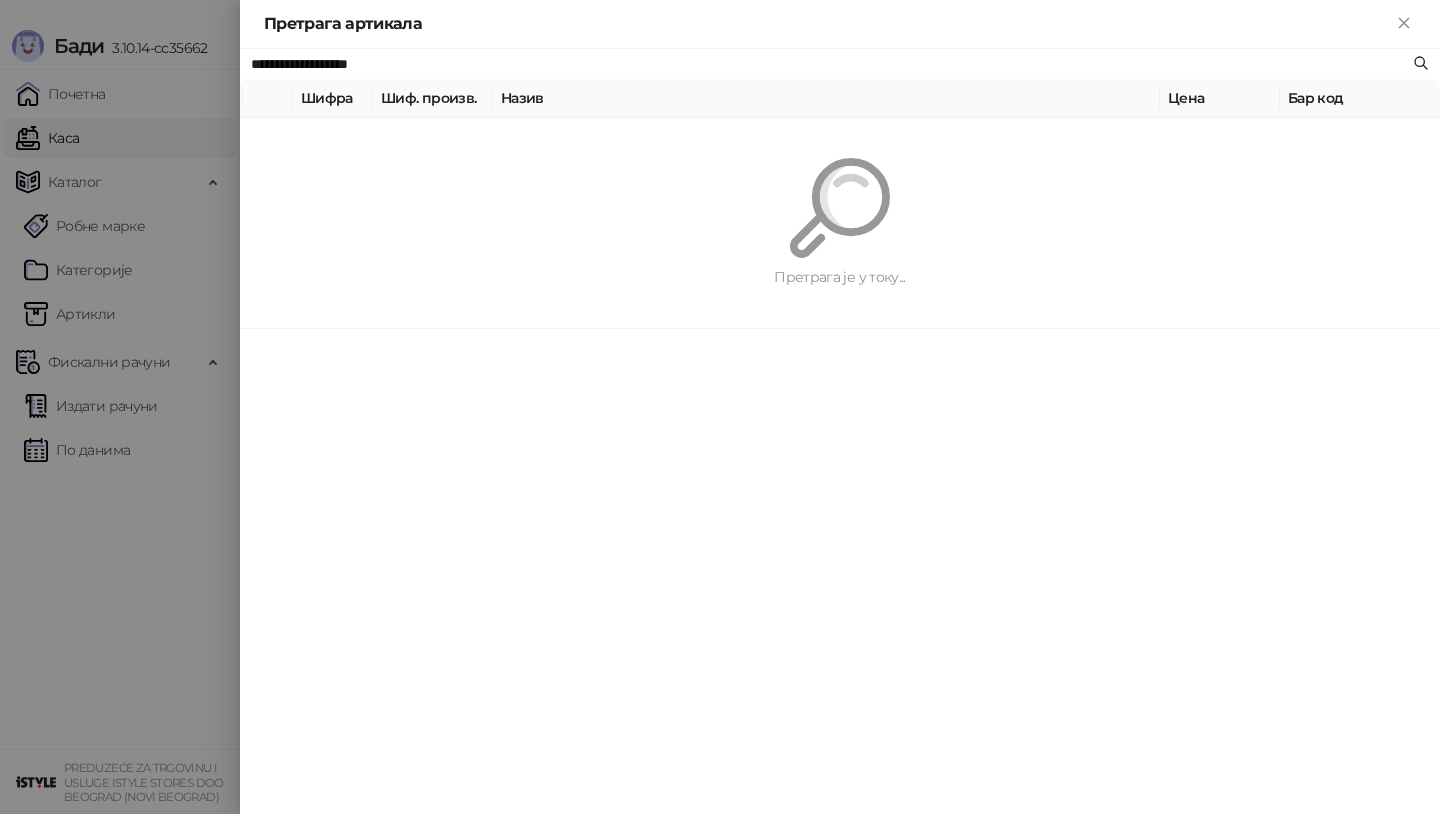 paste on "********" 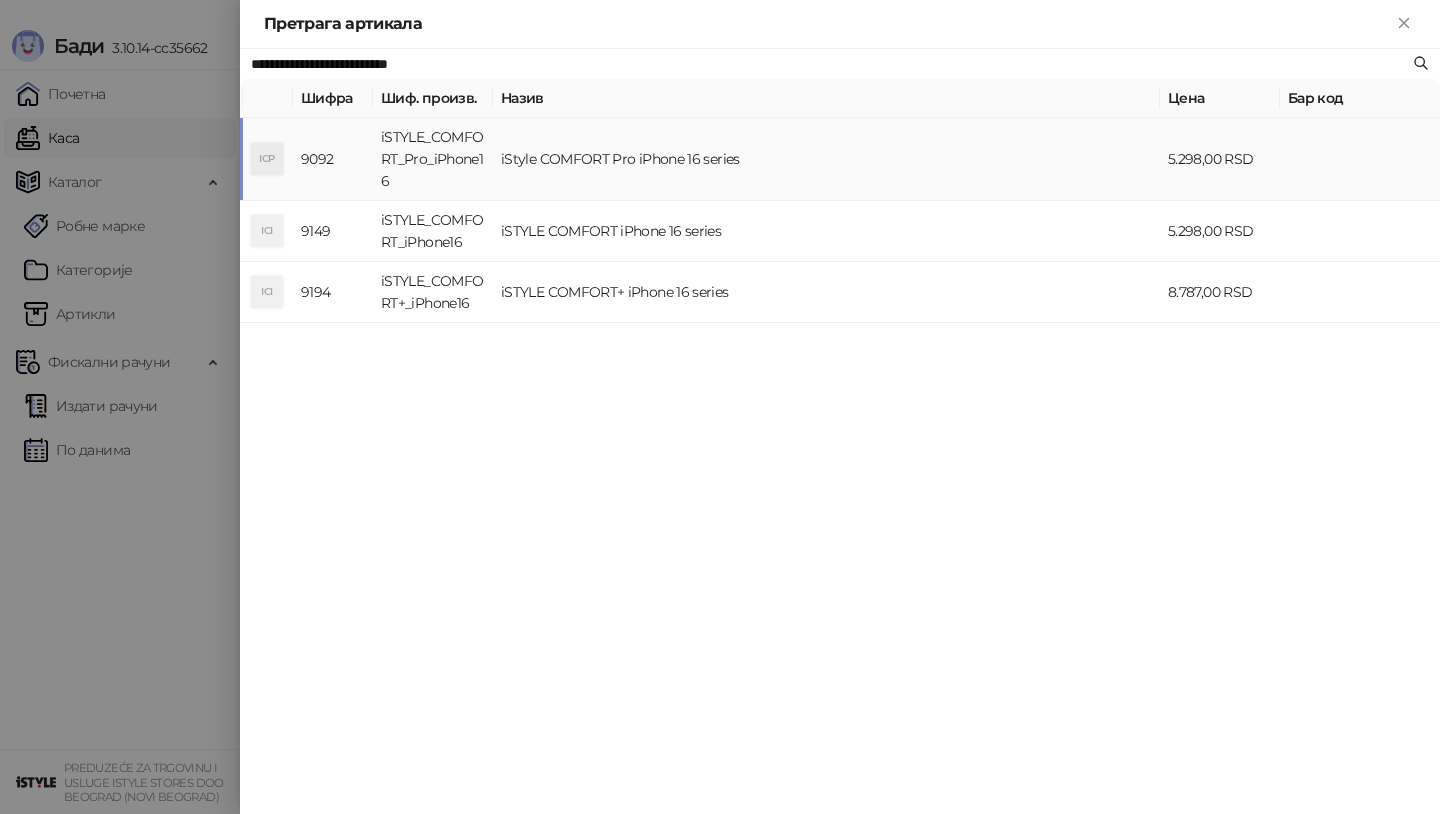 type on "**********" 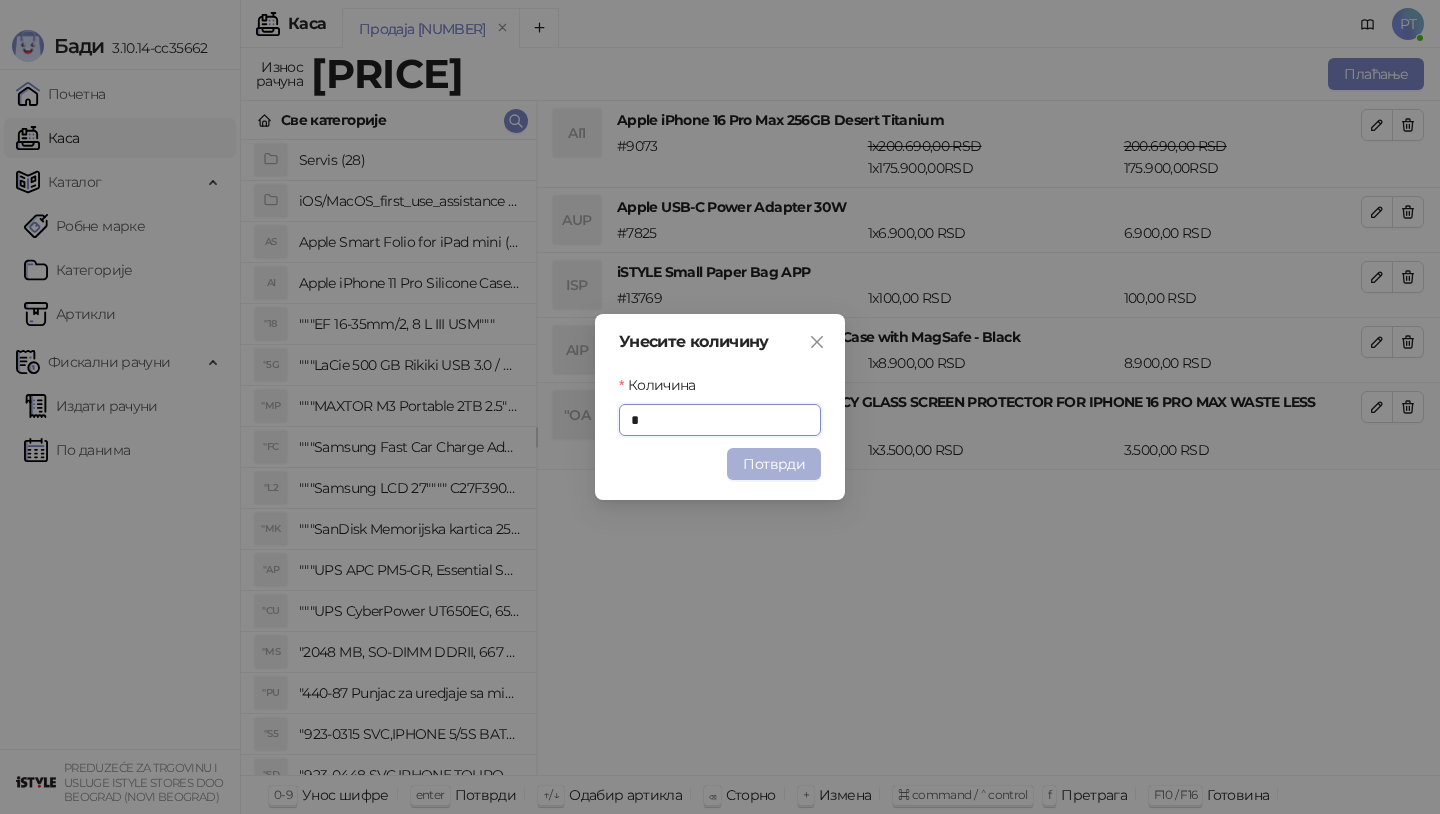 click on "Потврди" at bounding box center (774, 464) 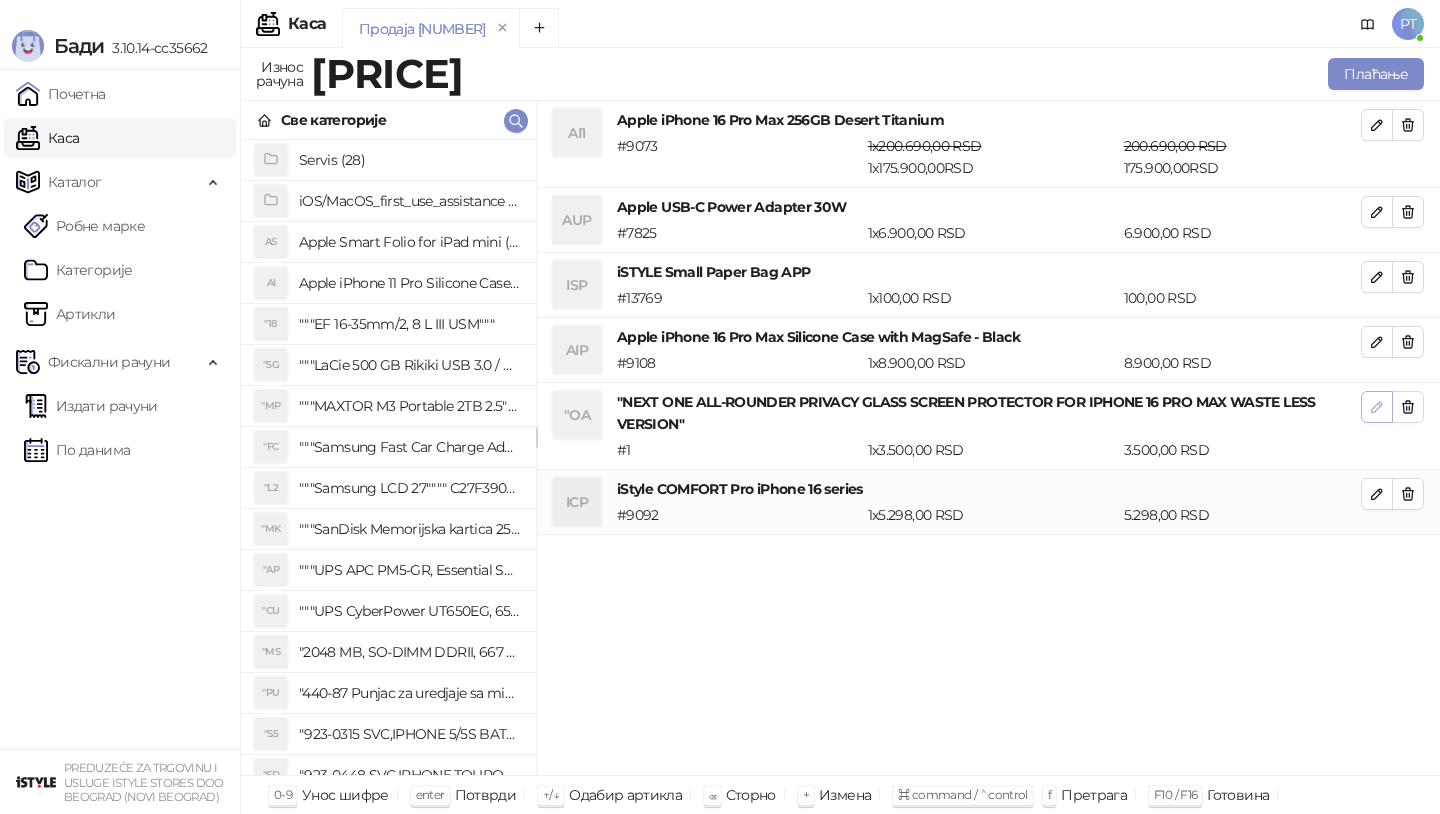 click 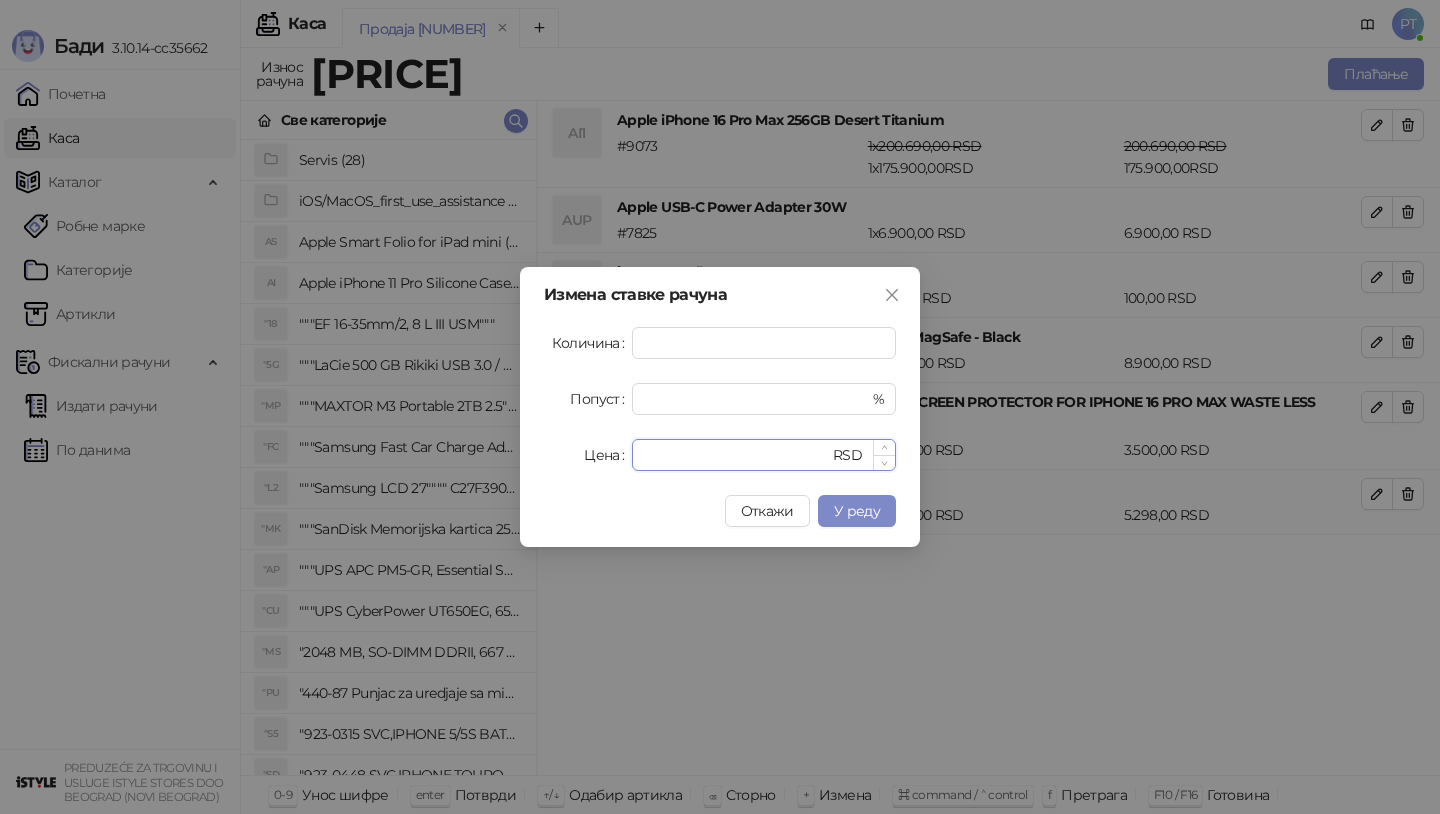 drag, startPoint x: 671, startPoint y: 456, endPoint x: 633, endPoint y: 456, distance: 38 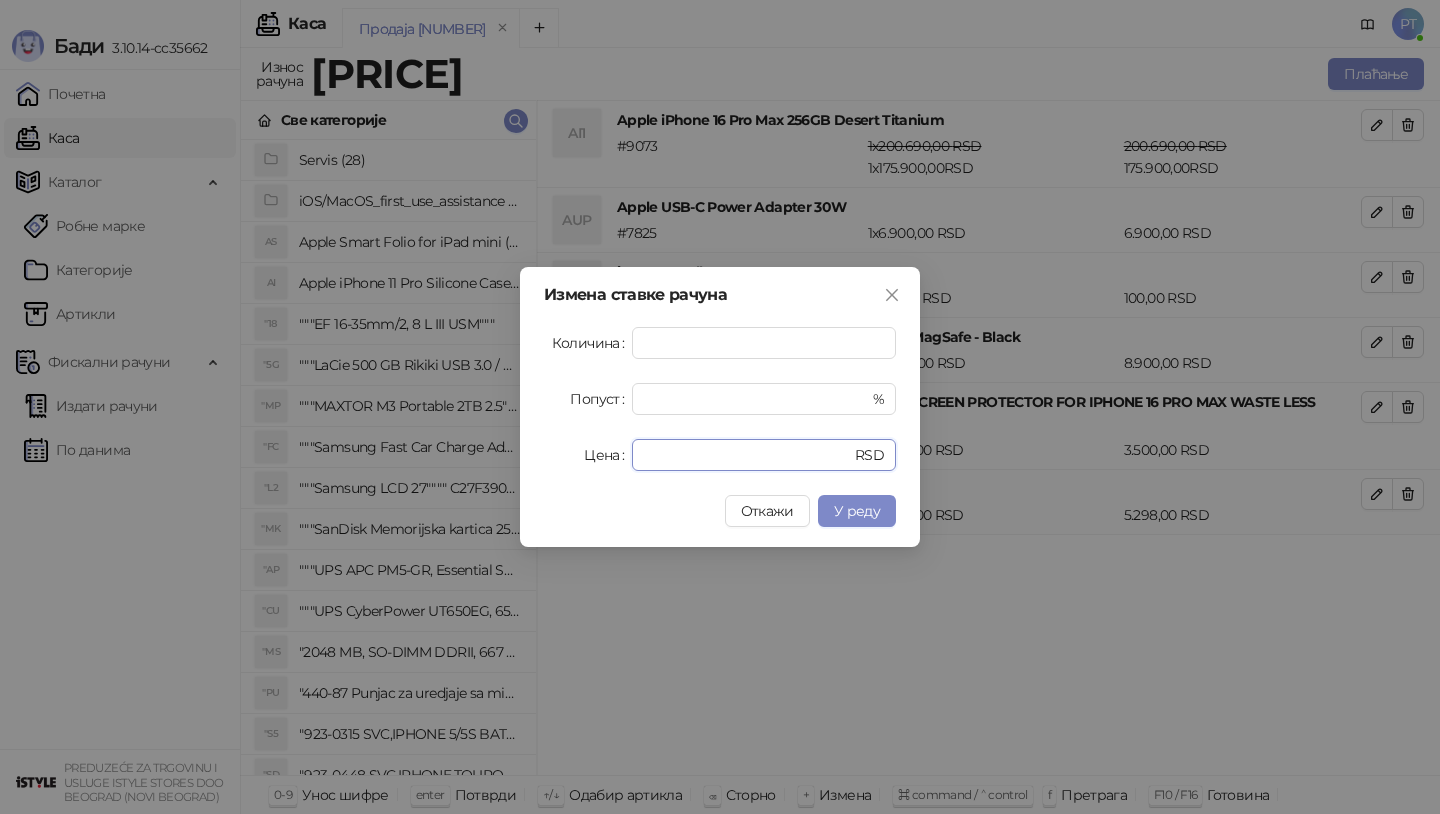 drag, startPoint x: 691, startPoint y: 459, endPoint x: 598, endPoint y: 459, distance: 93 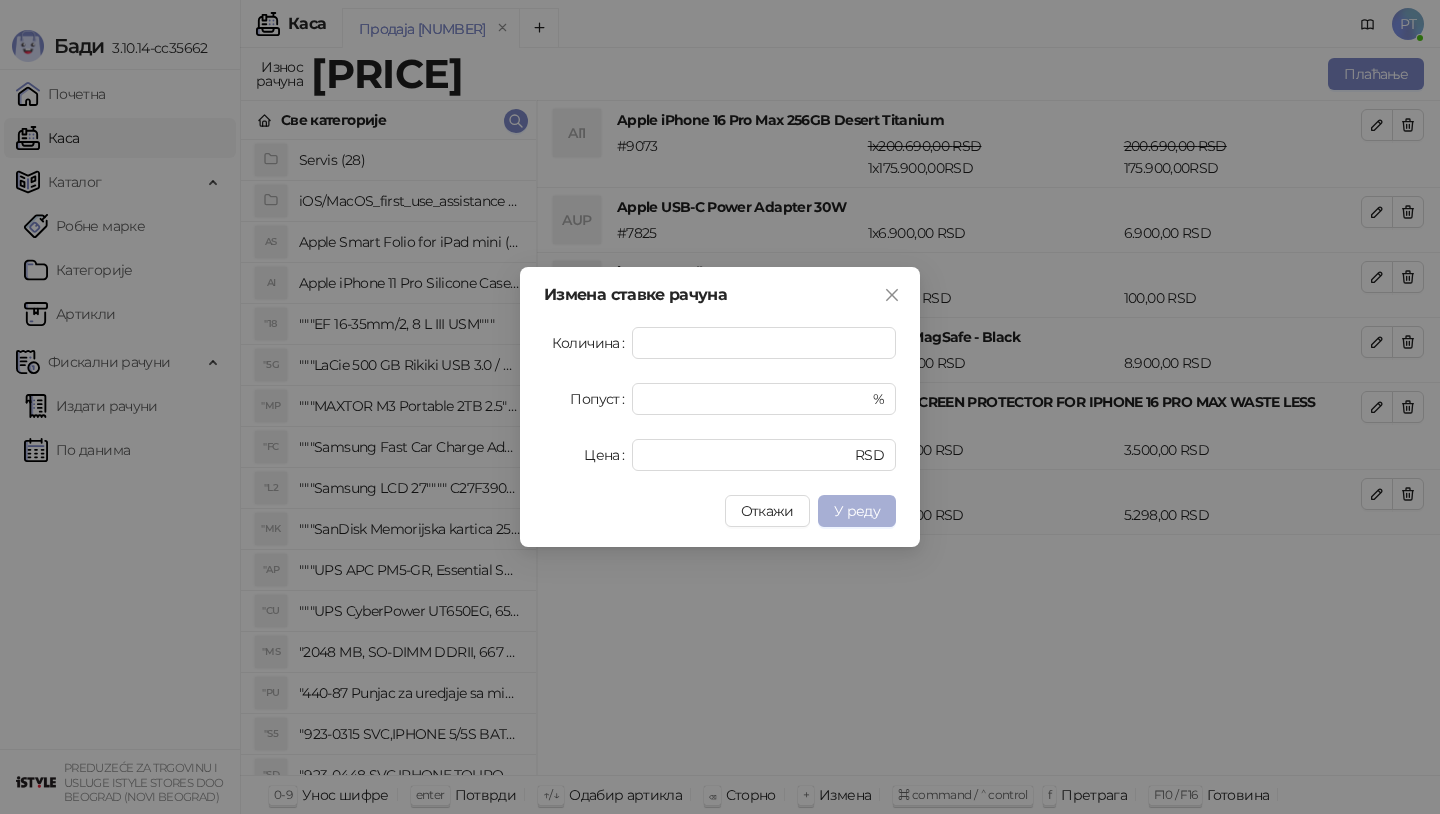 click on "У реду" at bounding box center (857, 511) 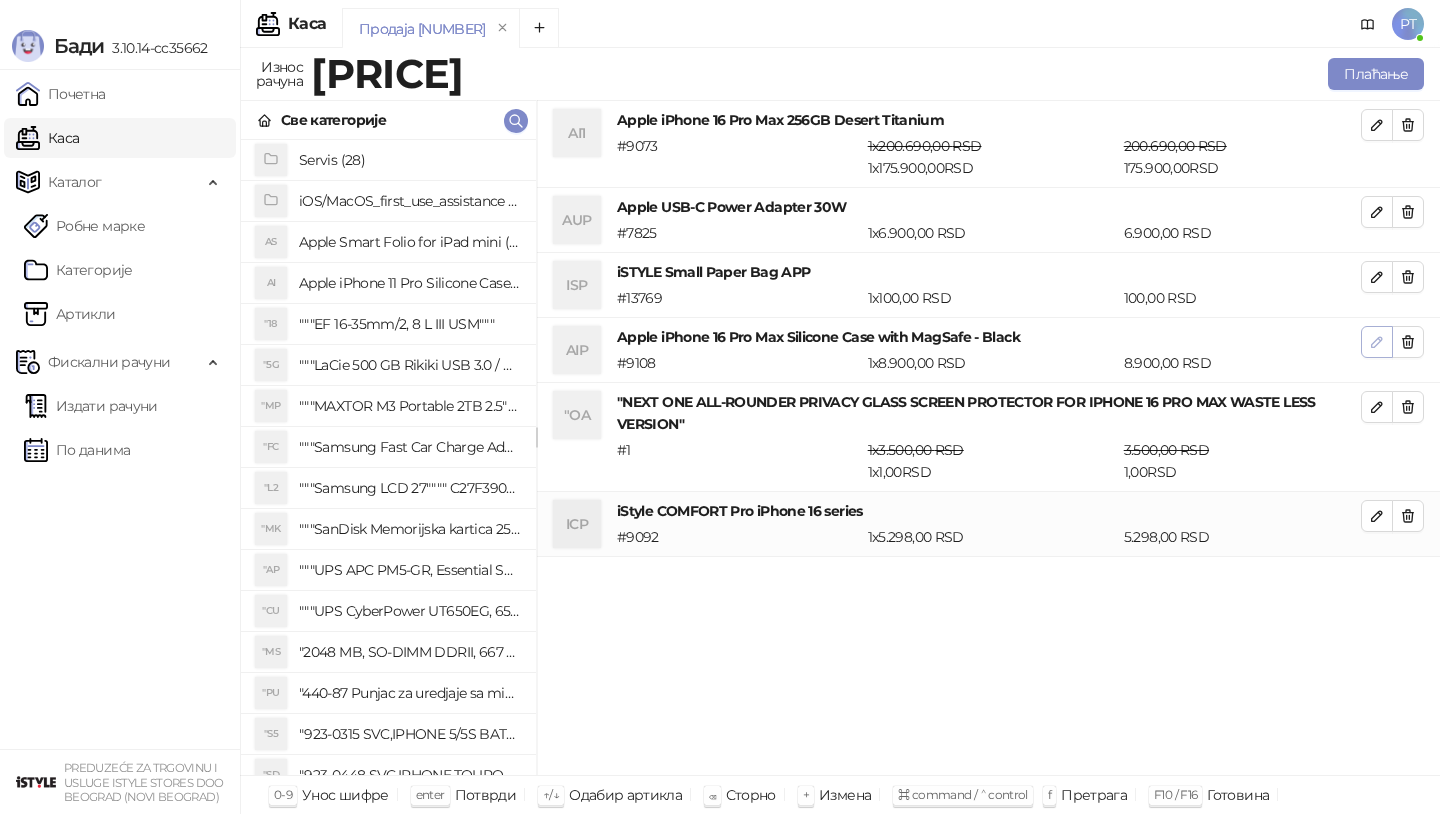 click 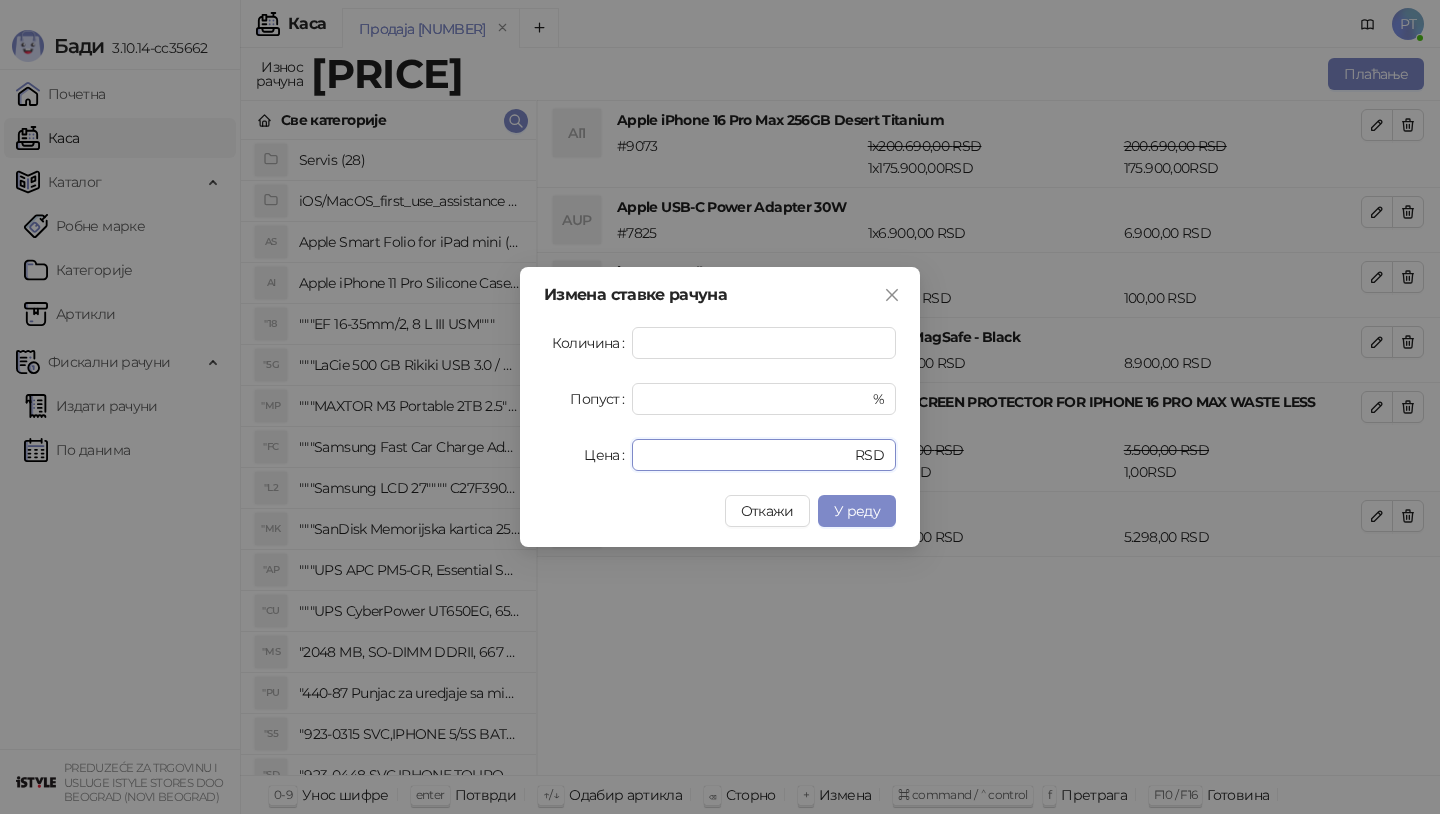 drag, startPoint x: 702, startPoint y: 458, endPoint x: 534, endPoint y: 458, distance: 168 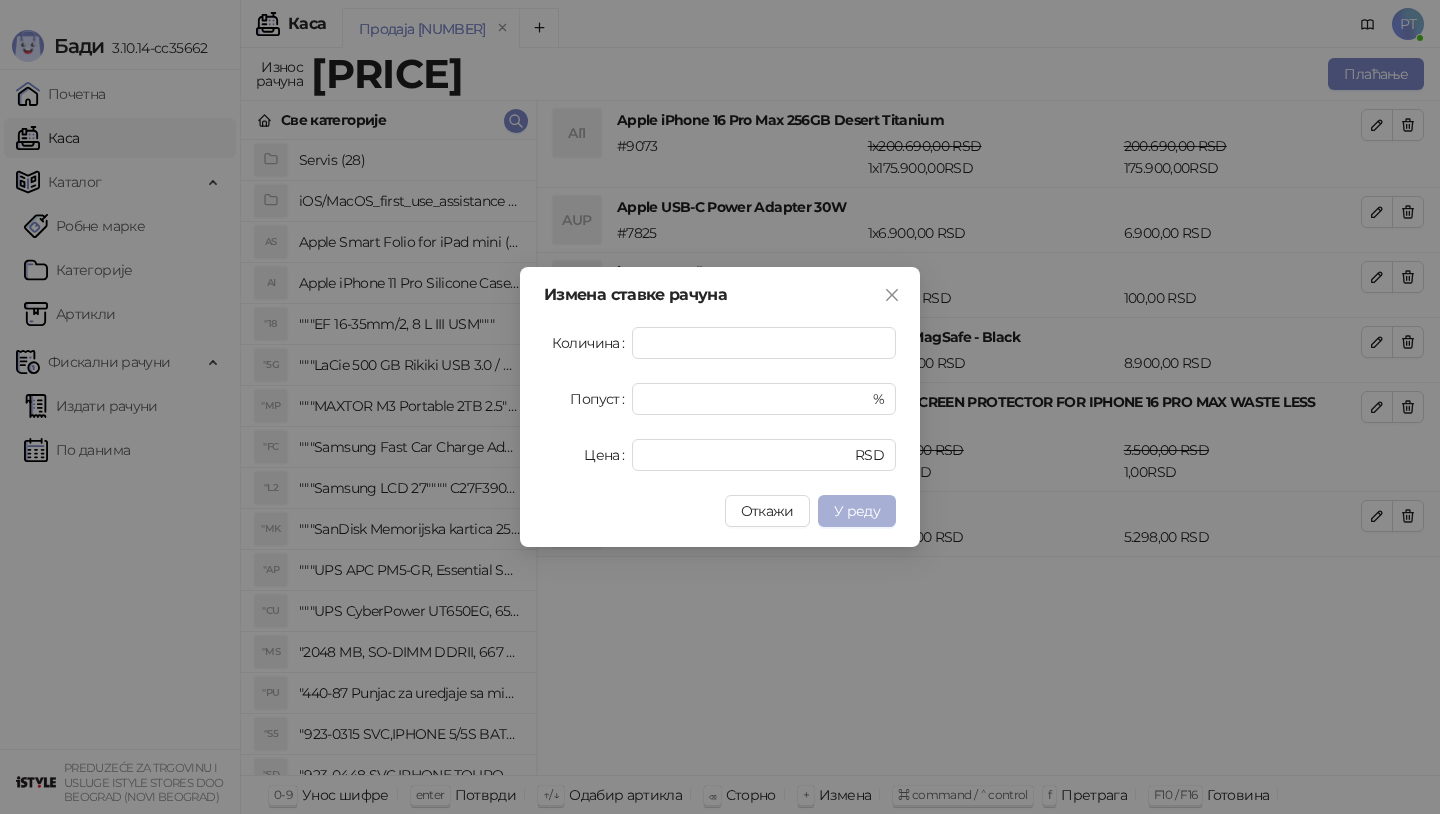 type on "****" 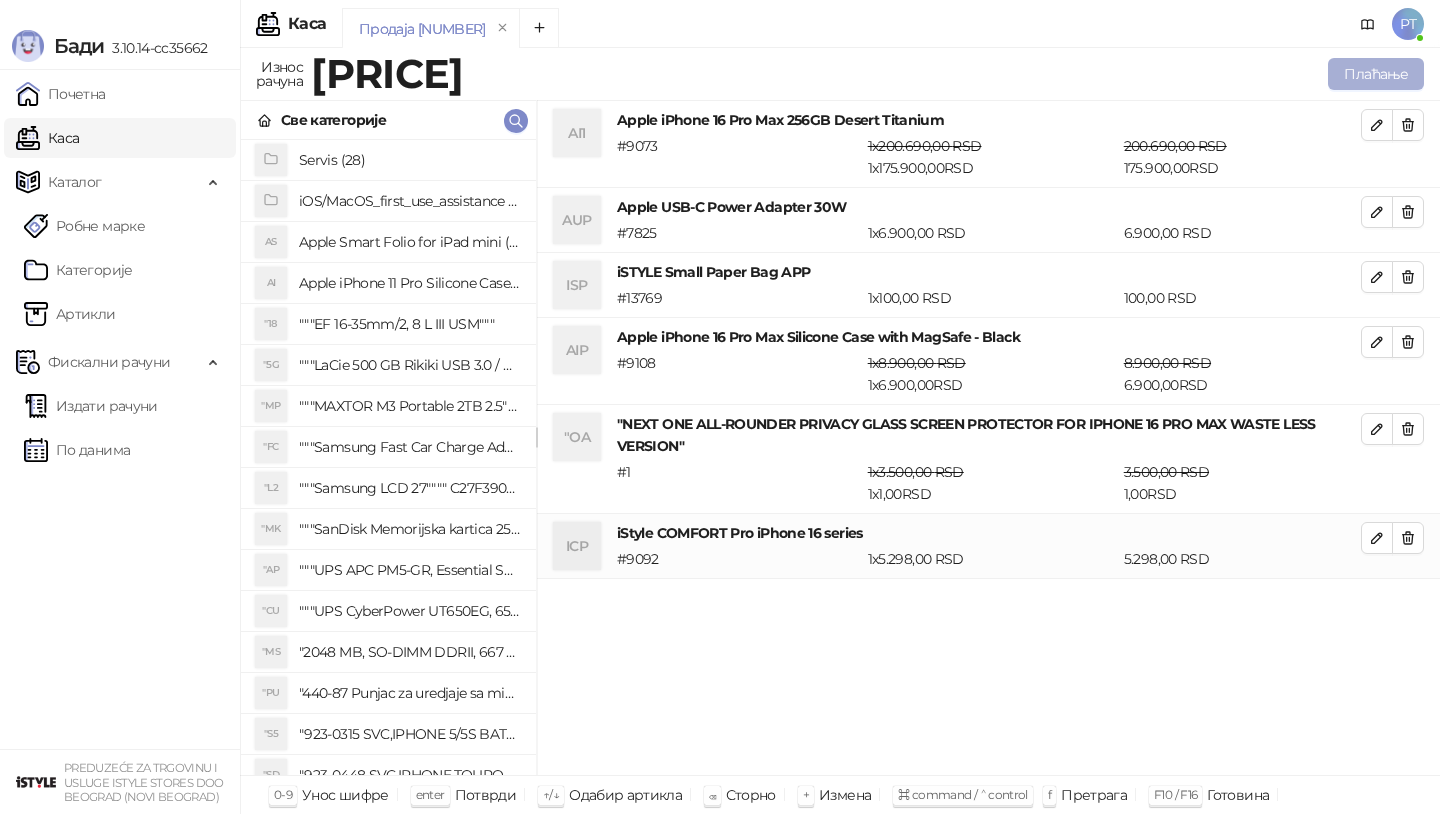 click on "Плаћање" at bounding box center [1376, 74] 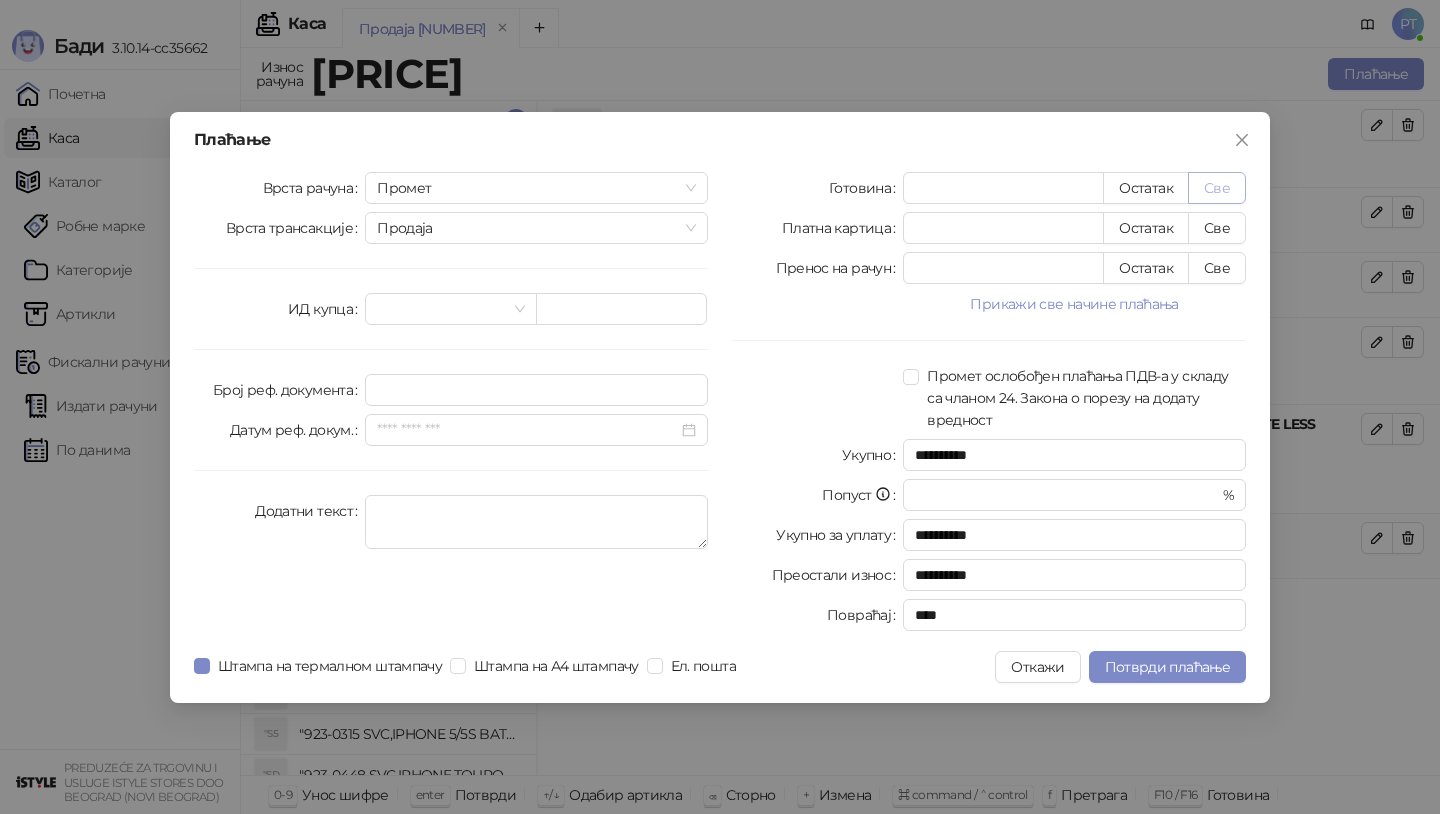 click on "Све" at bounding box center (1217, 188) 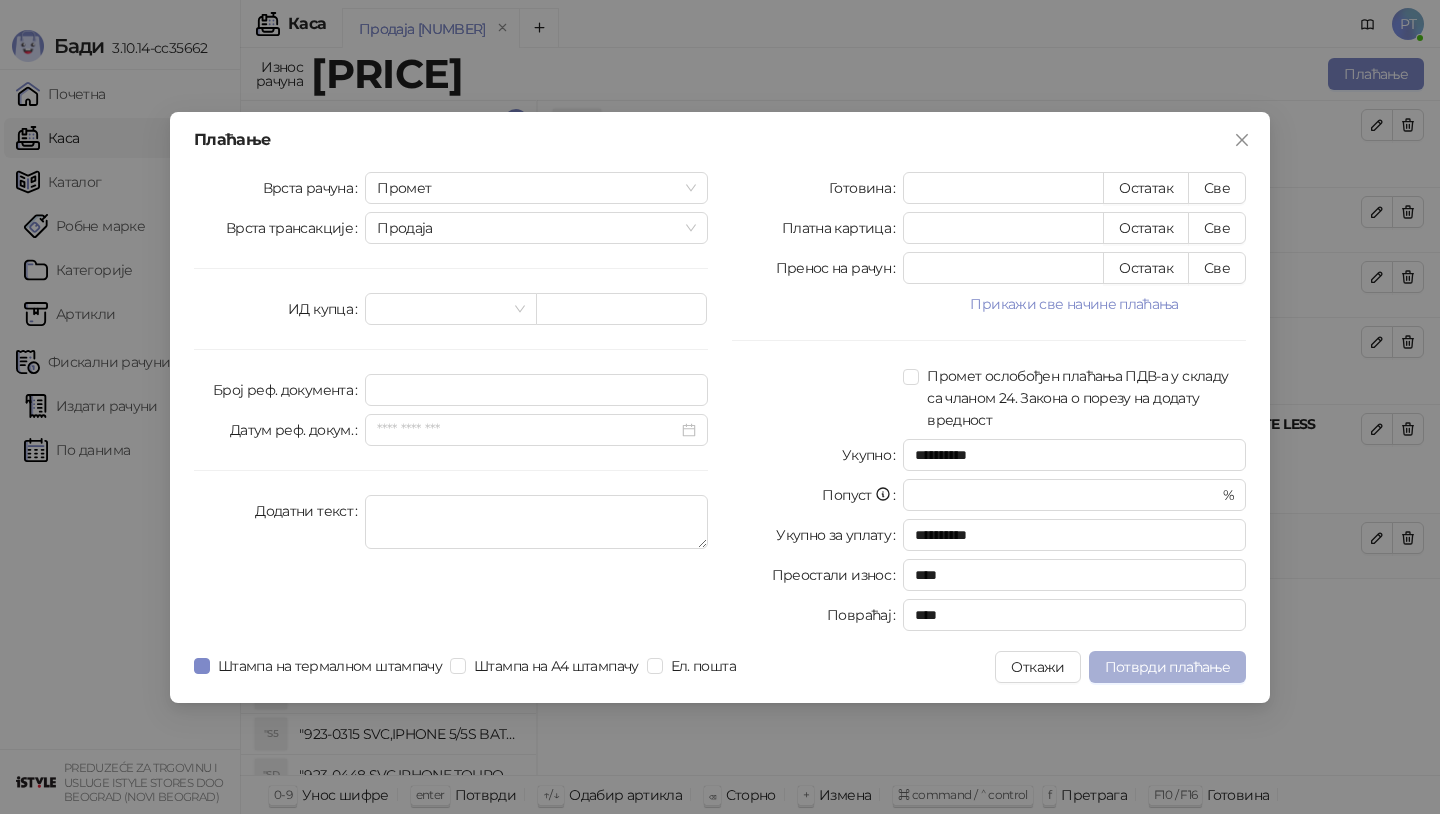 click on "Потврди плаћање" at bounding box center [1167, 667] 